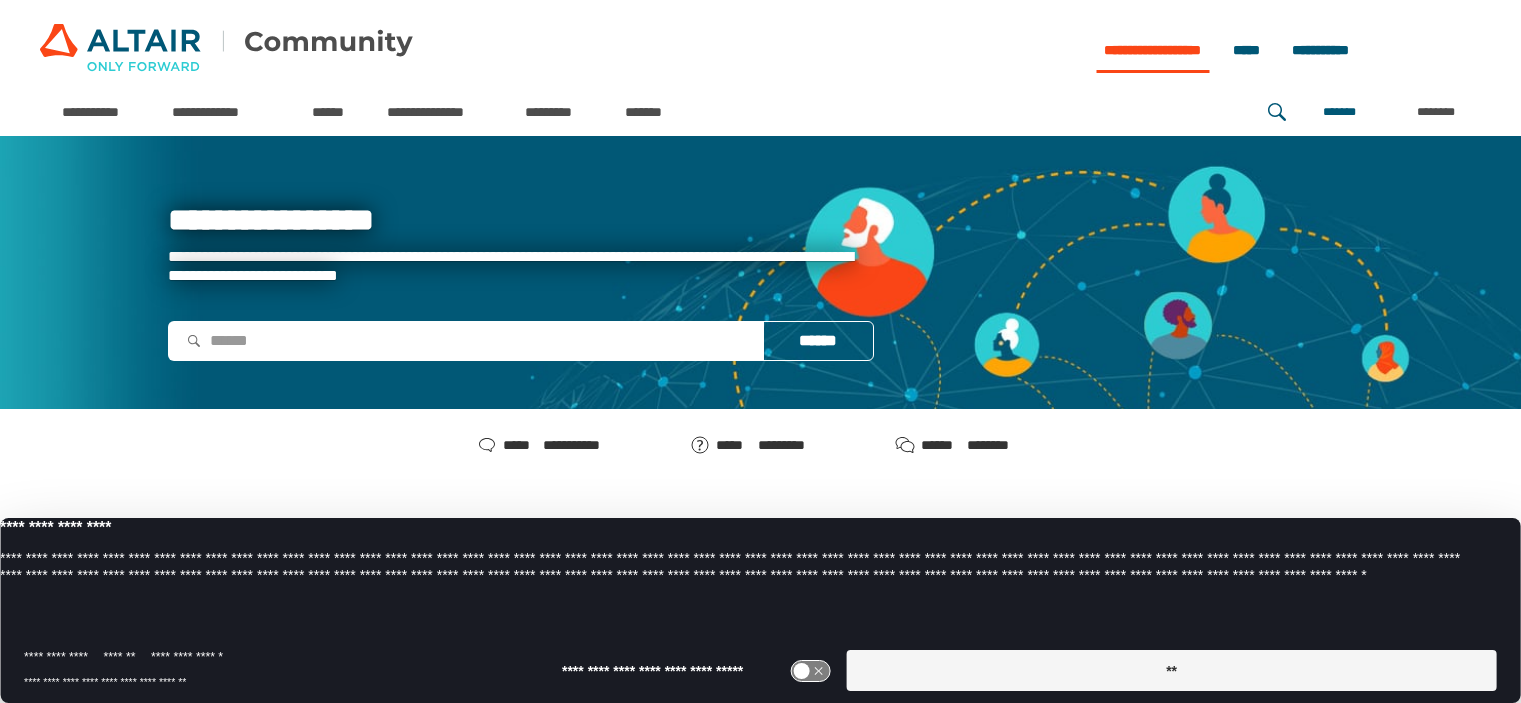scroll, scrollTop: 0, scrollLeft: 0, axis: both 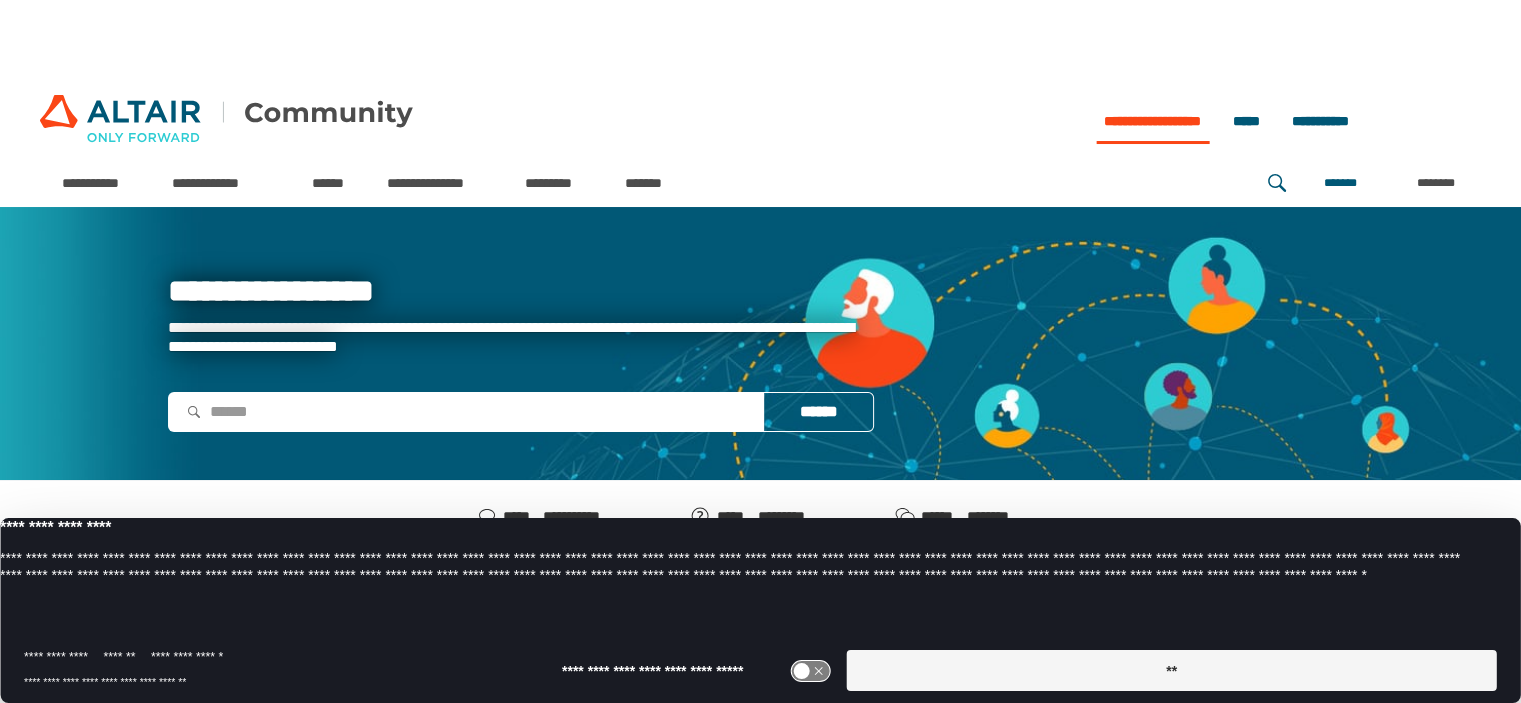 click on "**" at bounding box center [1171, 670] 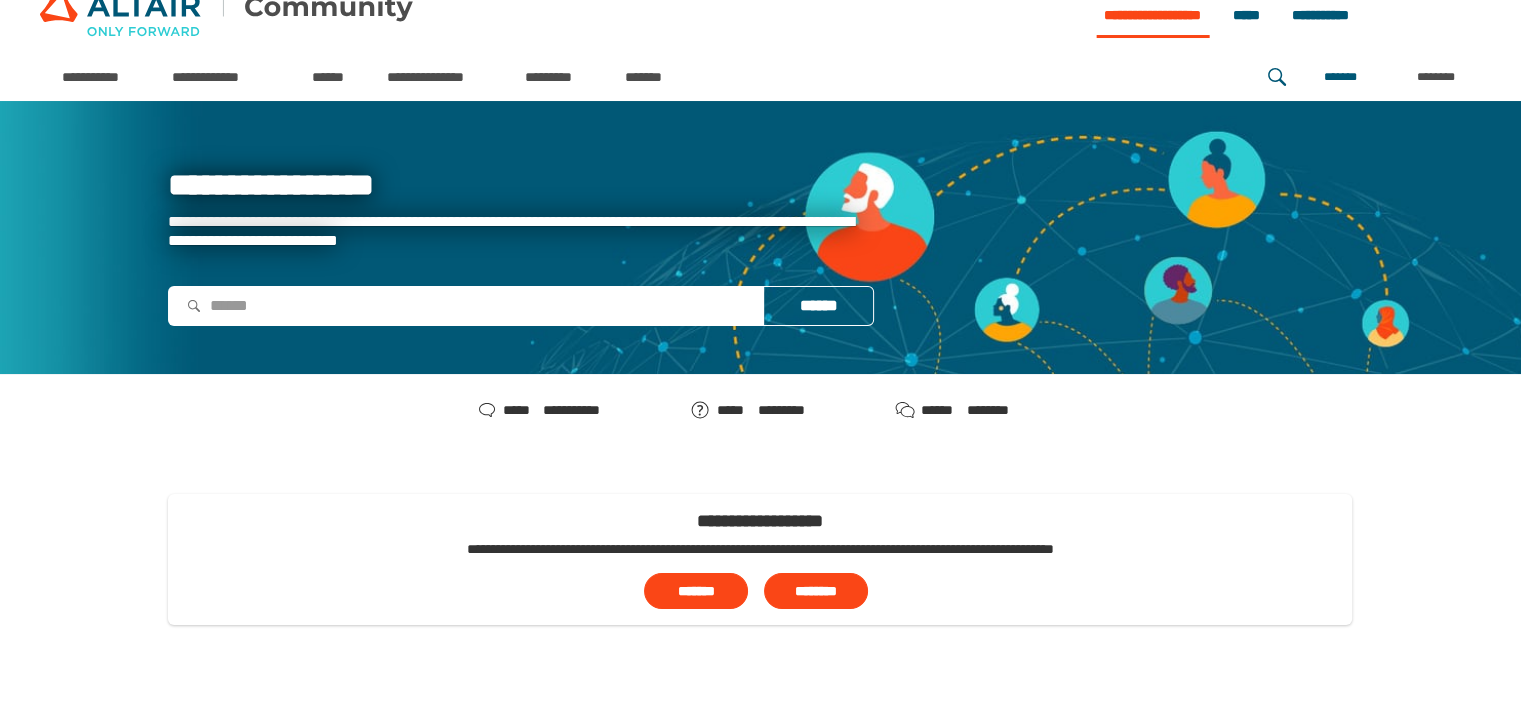 scroll, scrollTop: 100, scrollLeft: 0, axis: vertical 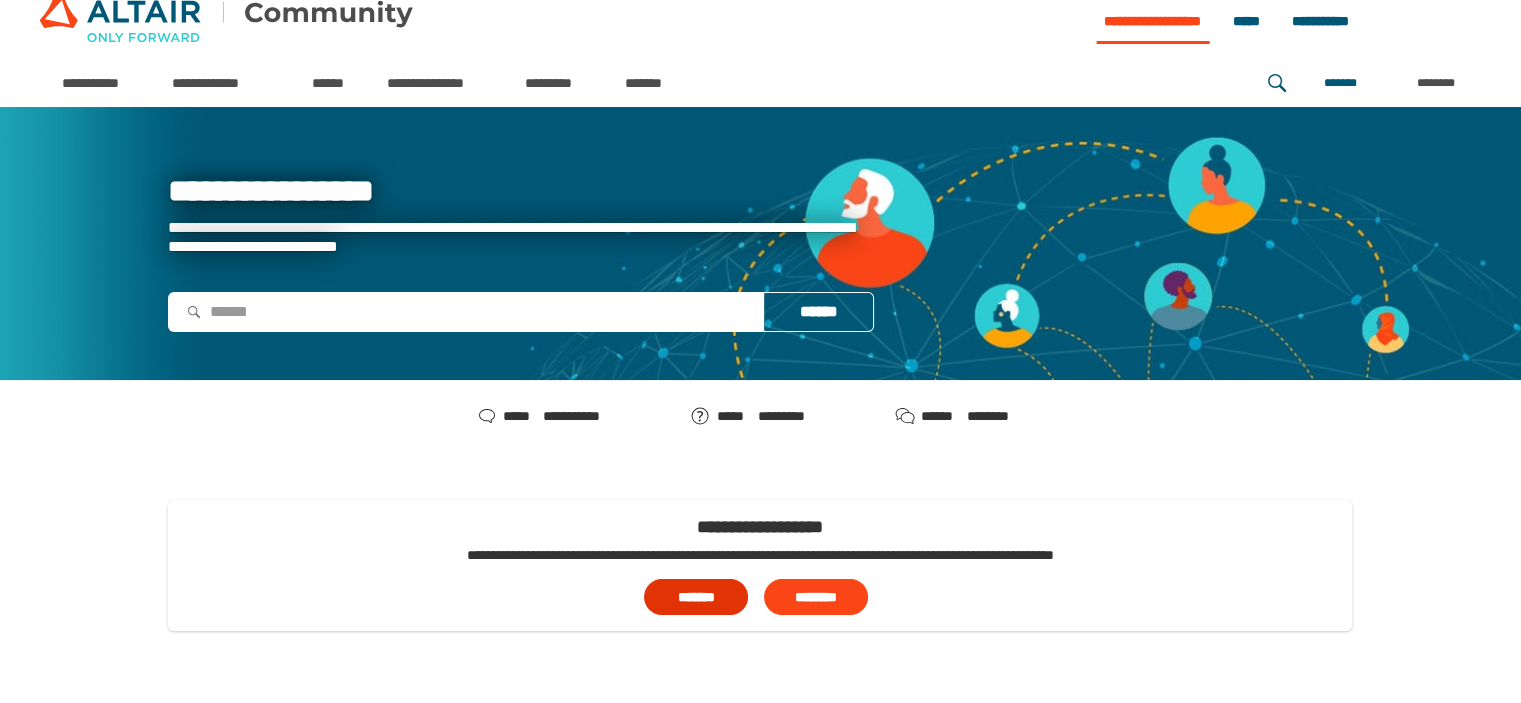 click on "*******" at bounding box center [696, 597] 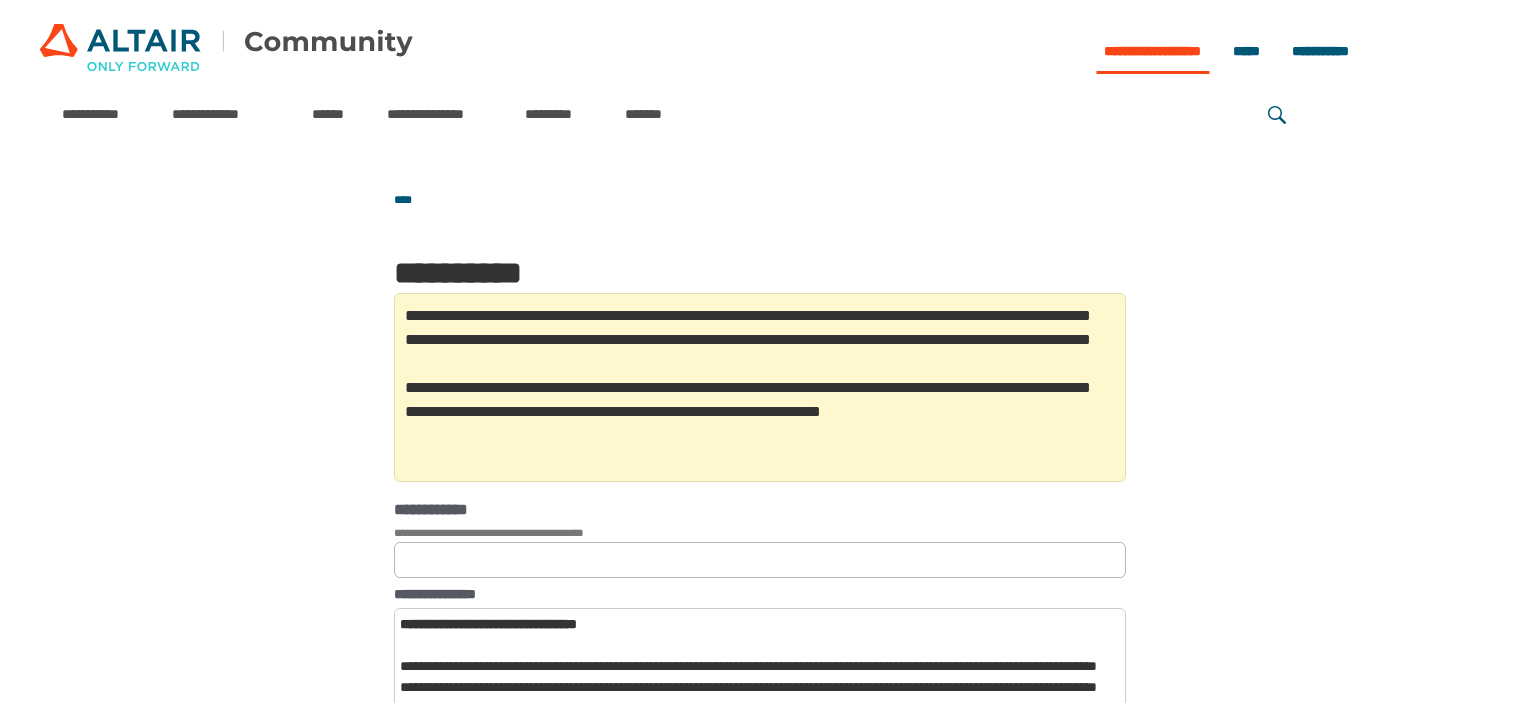 scroll, scrollTop: 0, scrollLeft: 0, axis: both 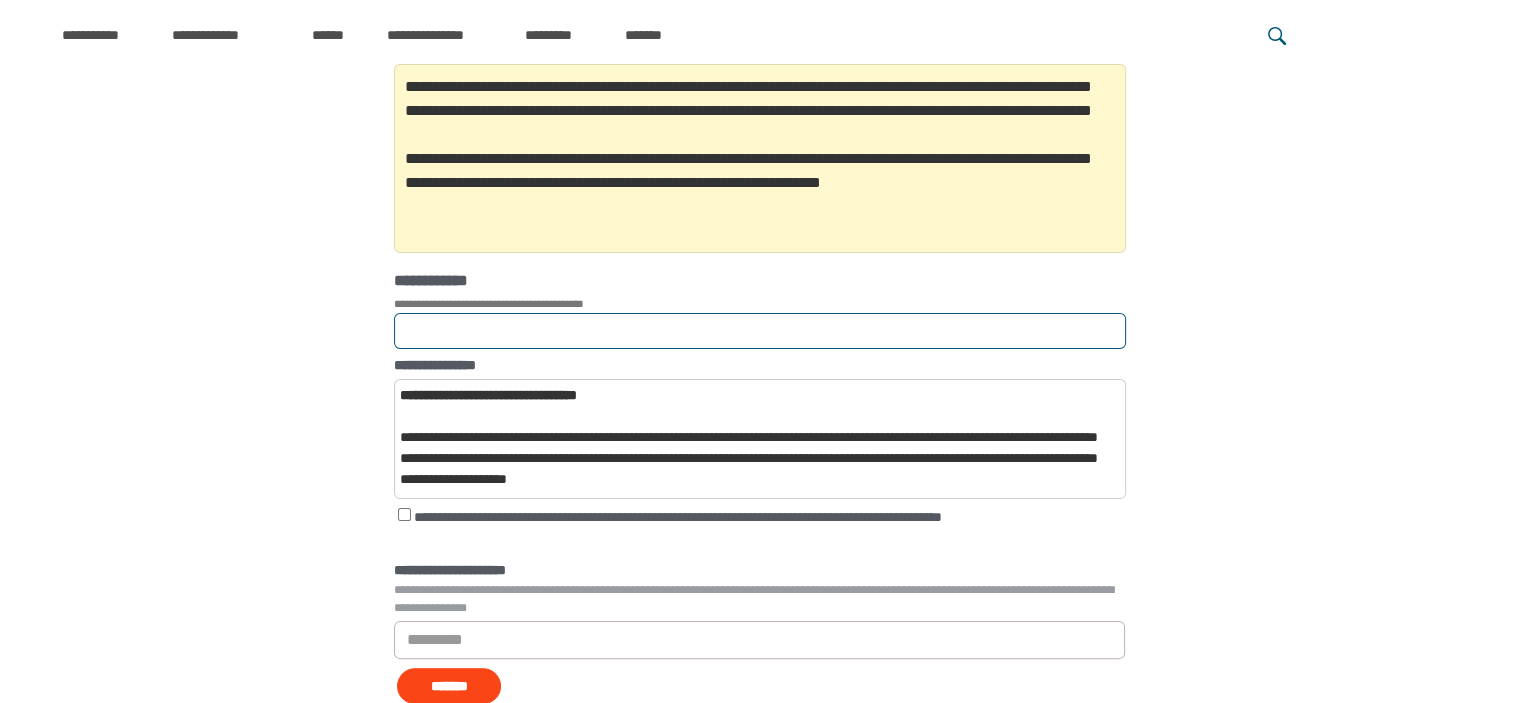 click on "**********" at bounding box center [760, 331] 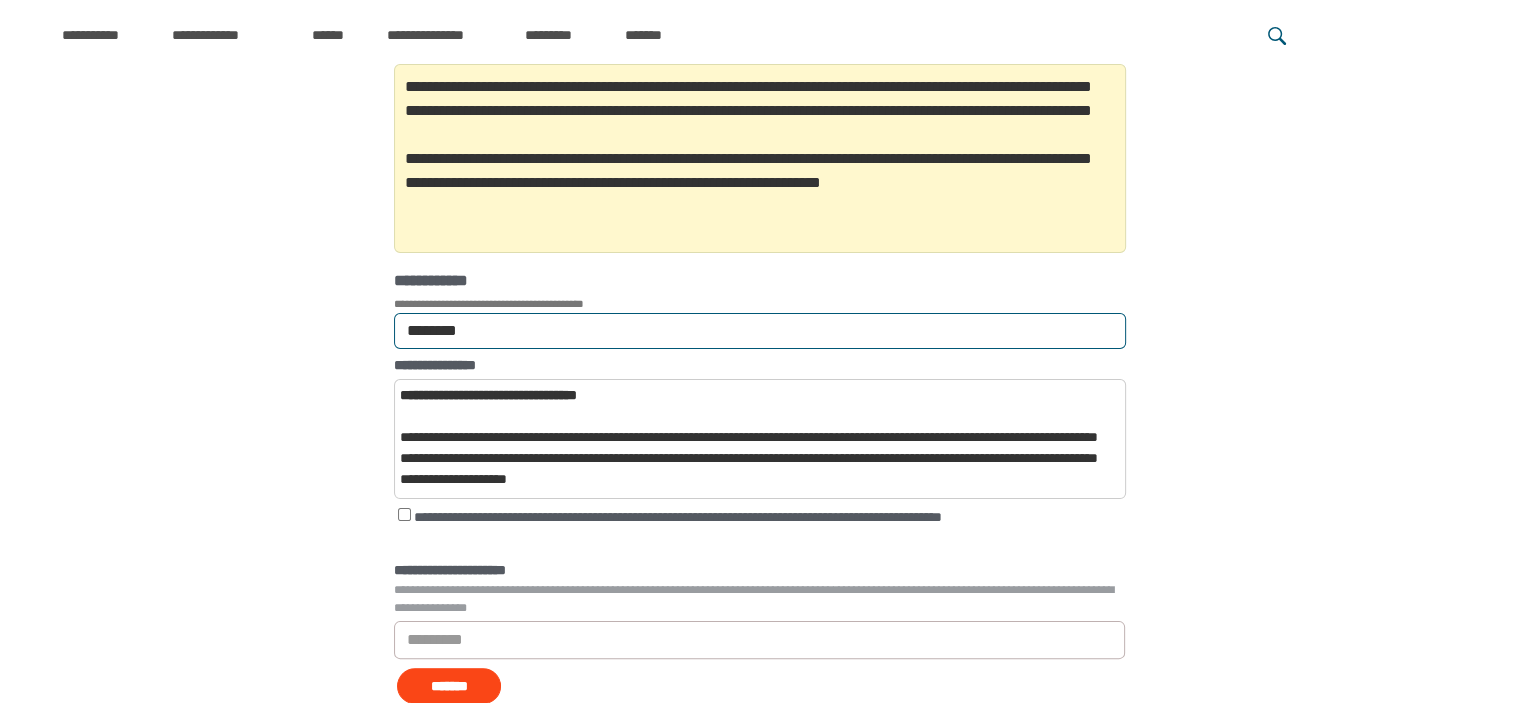 type on "********" 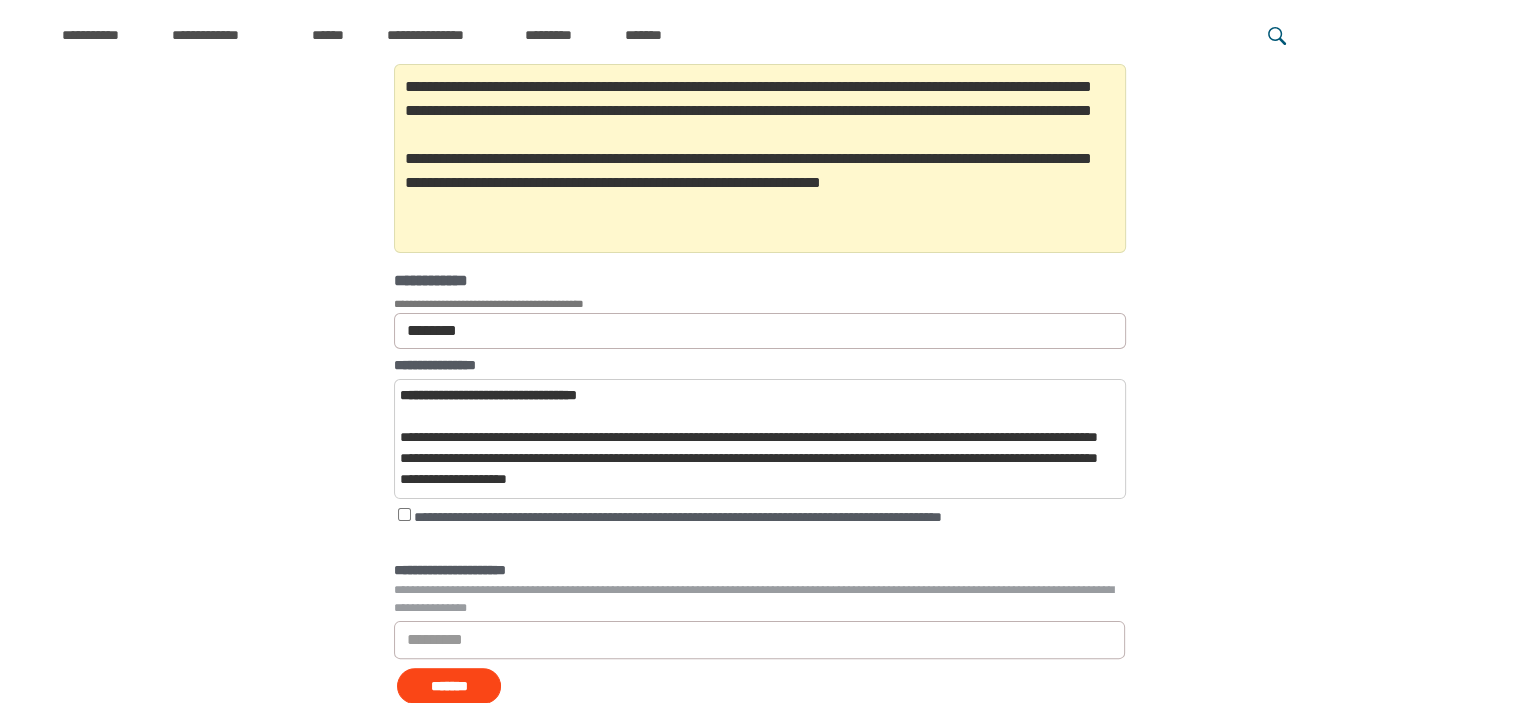 click on "**********" at bounding box center (760, 523) 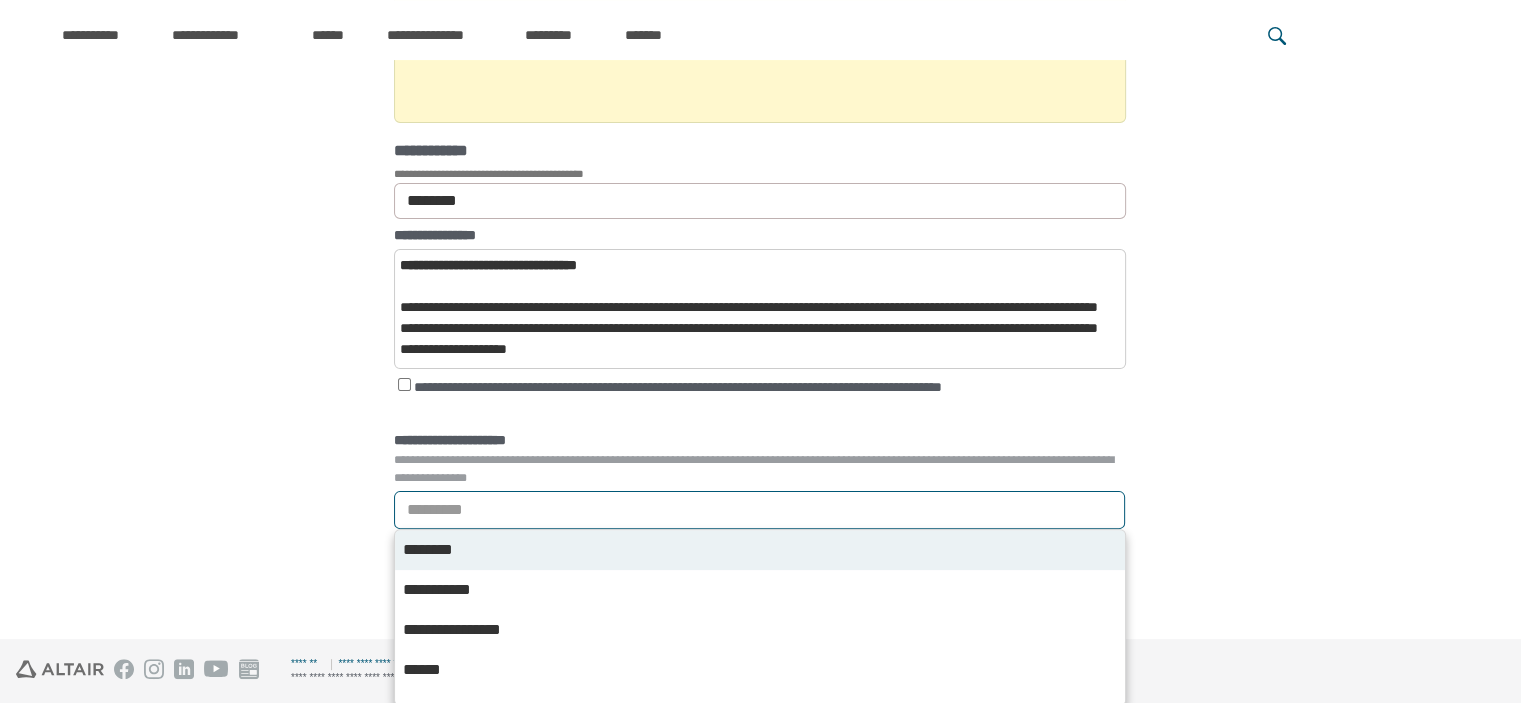 scroll, scrollTop: 432, scrollLeft: 0, axis: vertical 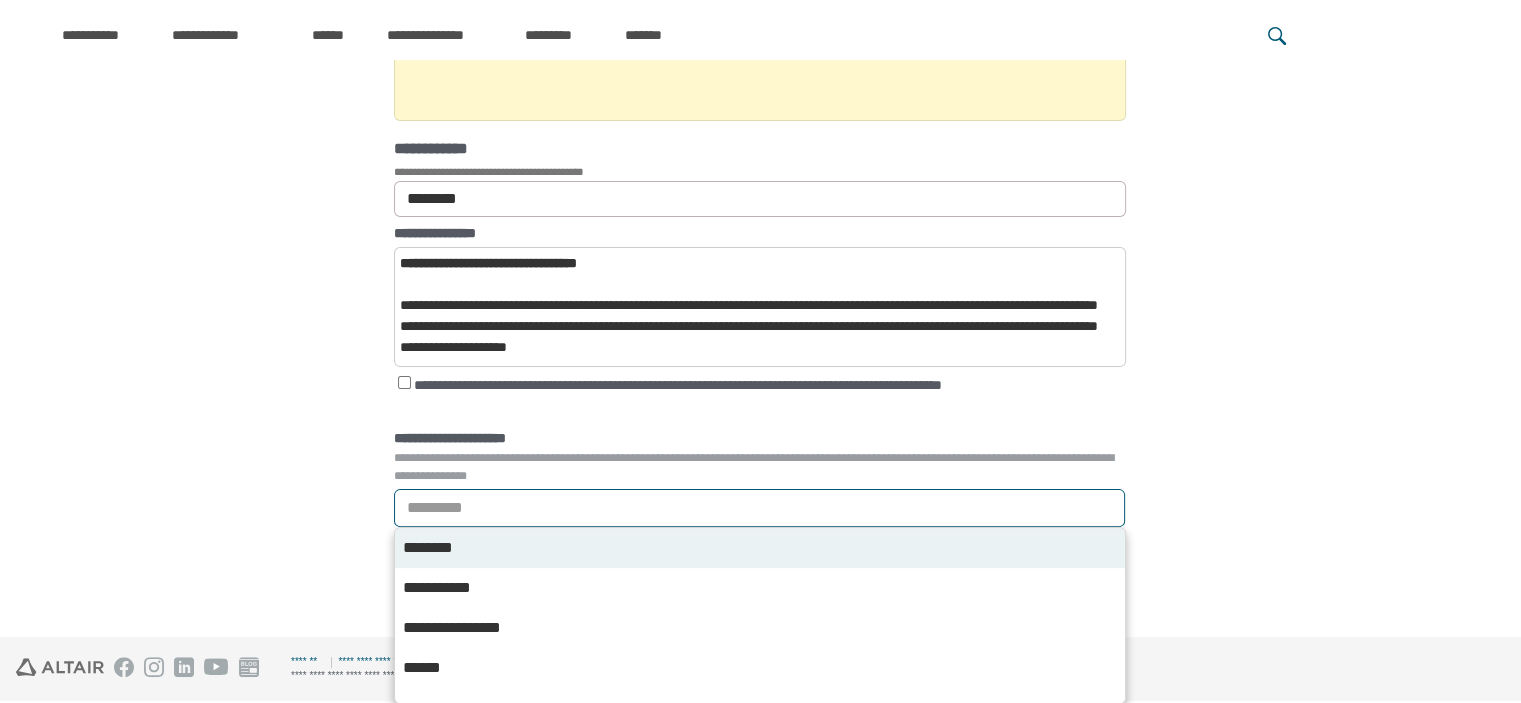click on "*********" at bounding box center (759, 508) 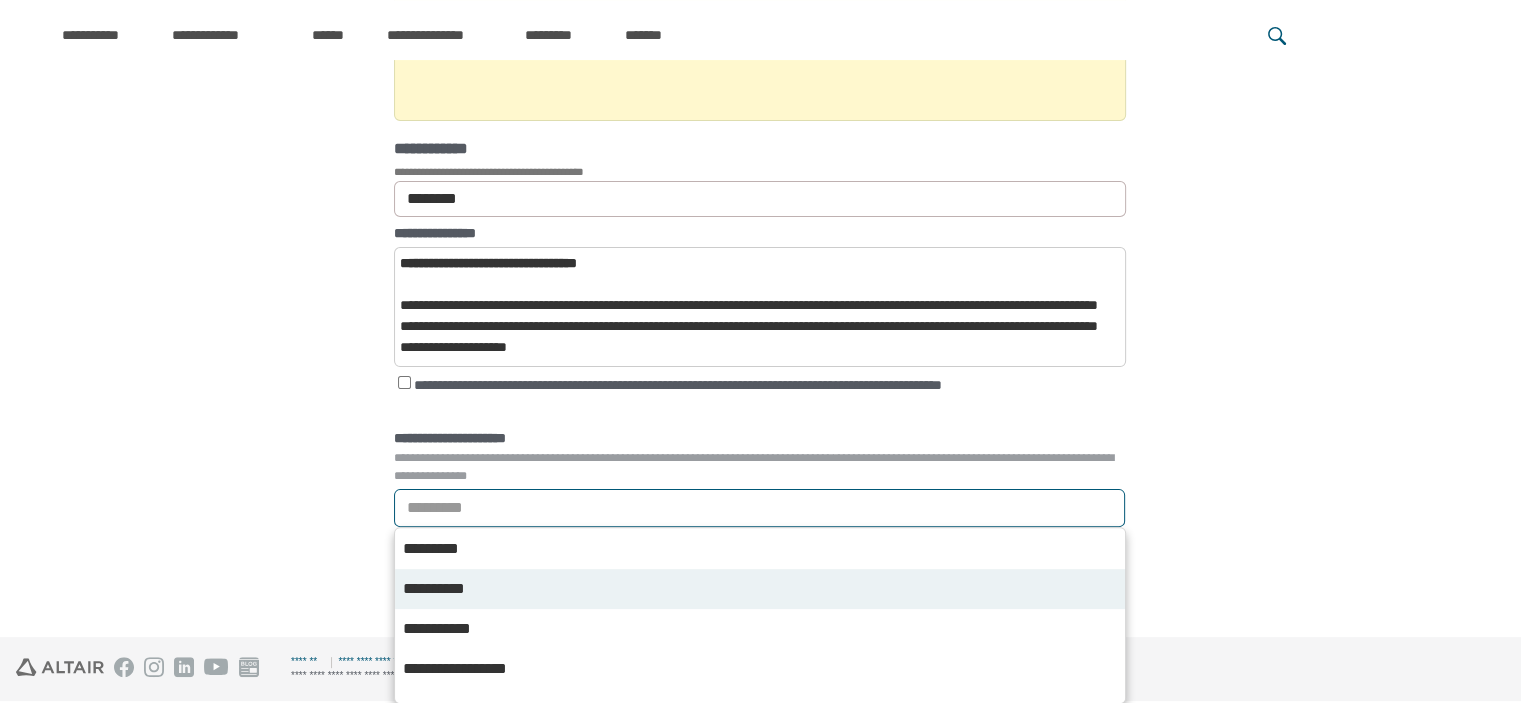 scroll, scrollTop: 1600, scrollLeft: 0, axis: vertical 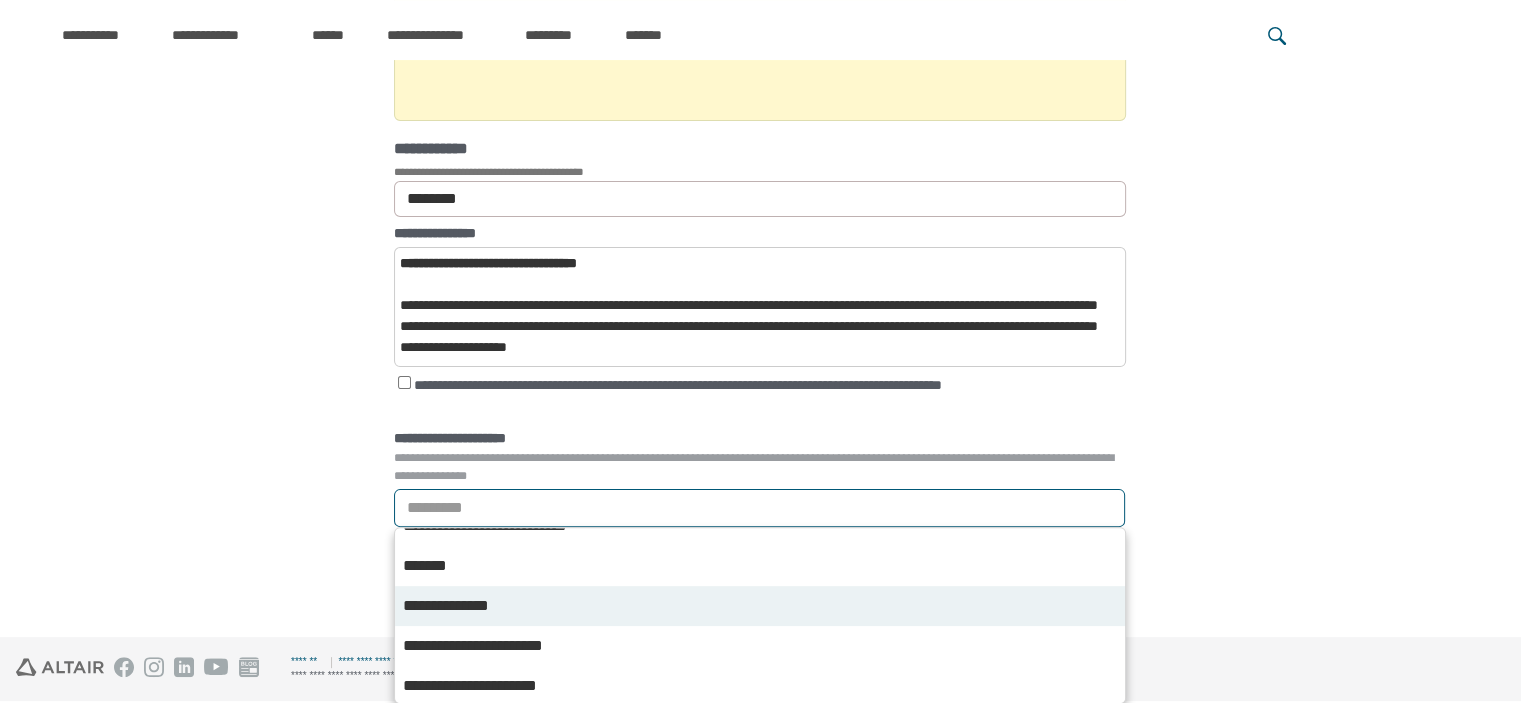 click on "**********" at bounding box center (466, 606) 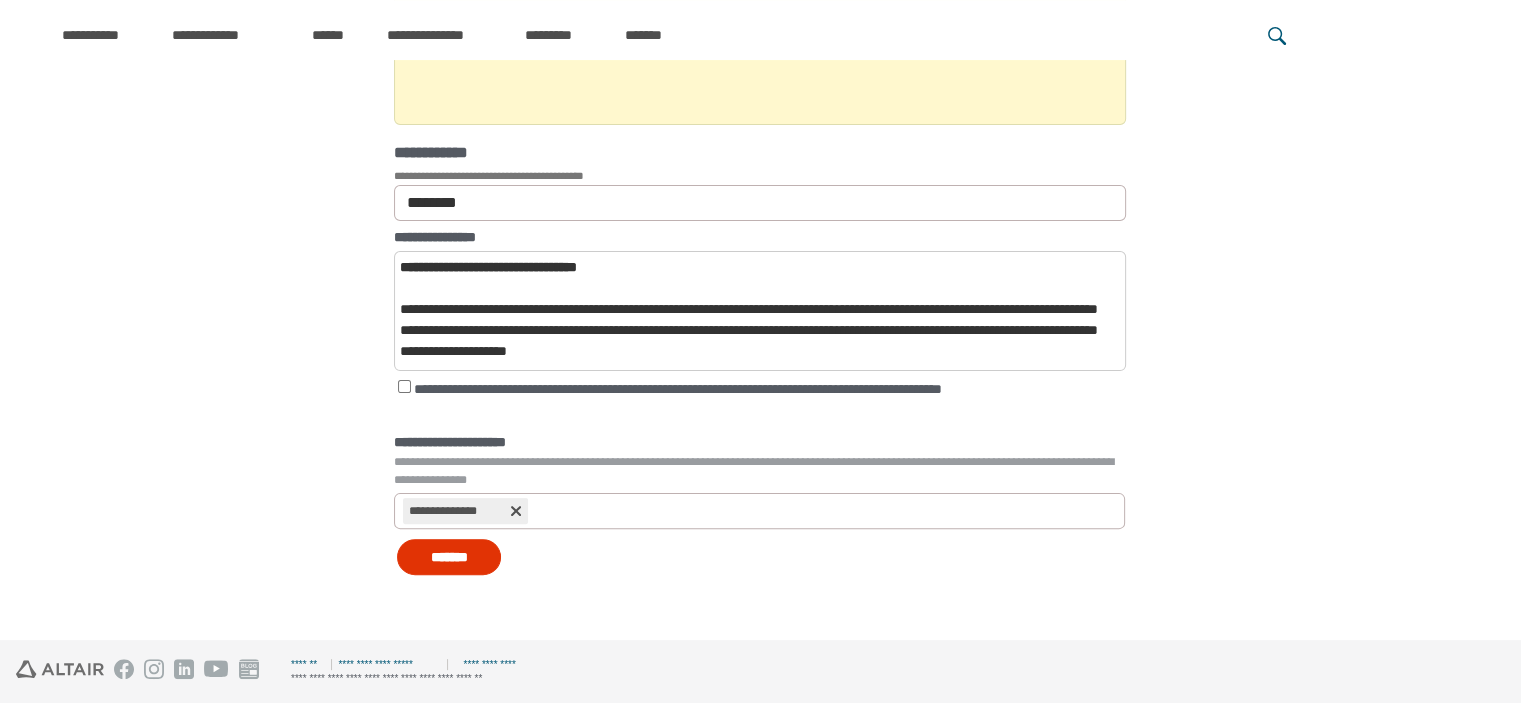click on "*******" at bounding box center (449, 557) 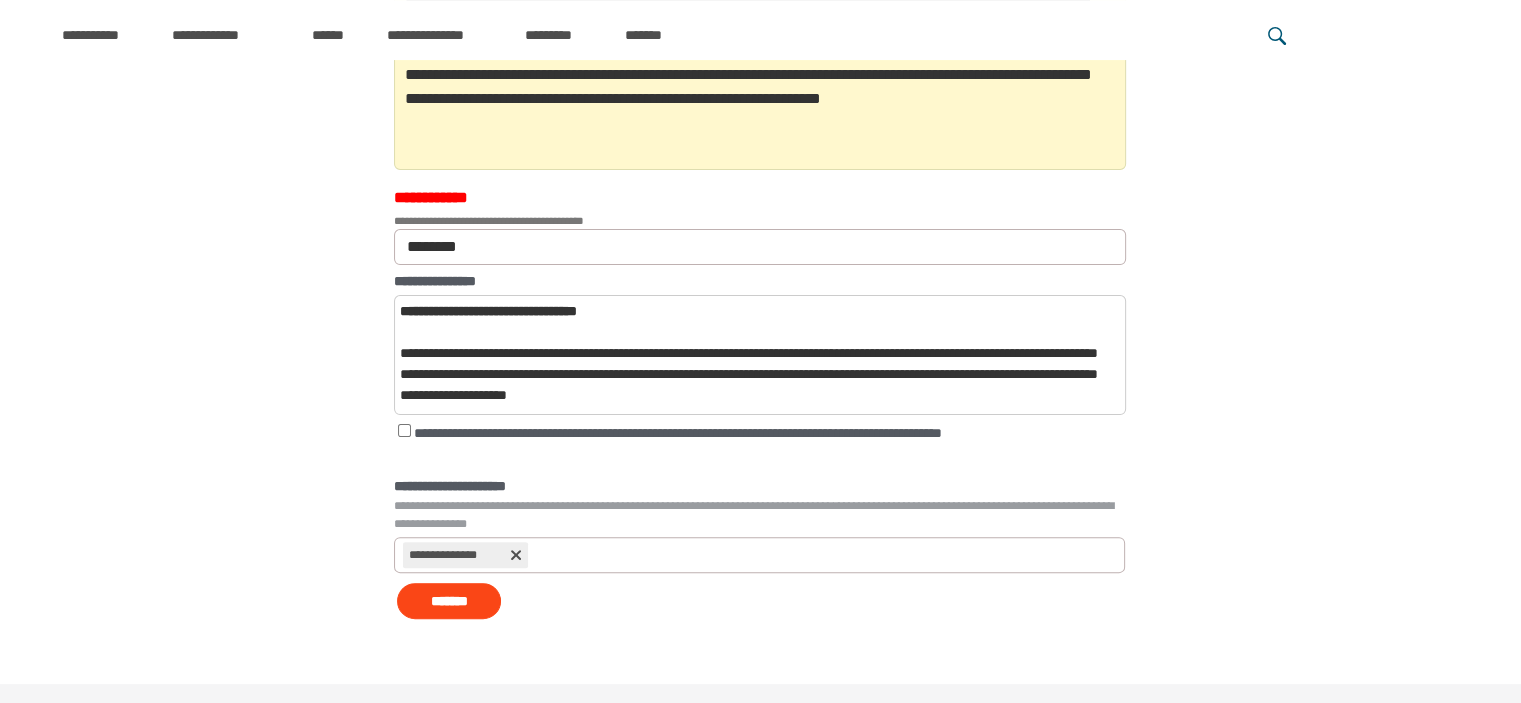 scroll, scrollTop: 328, scrollLeft: 0, axis: vertical 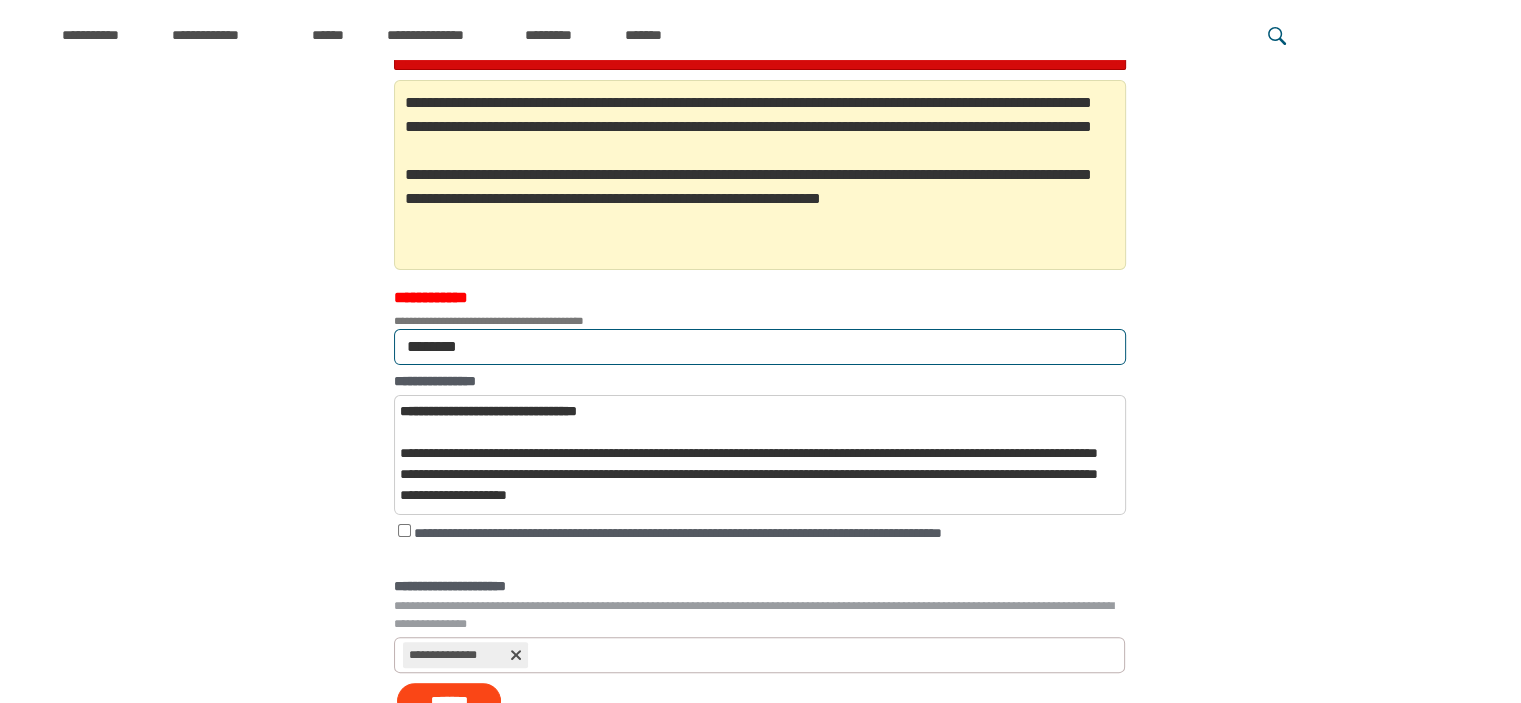 click on "********" at bounding box center (760, 347) 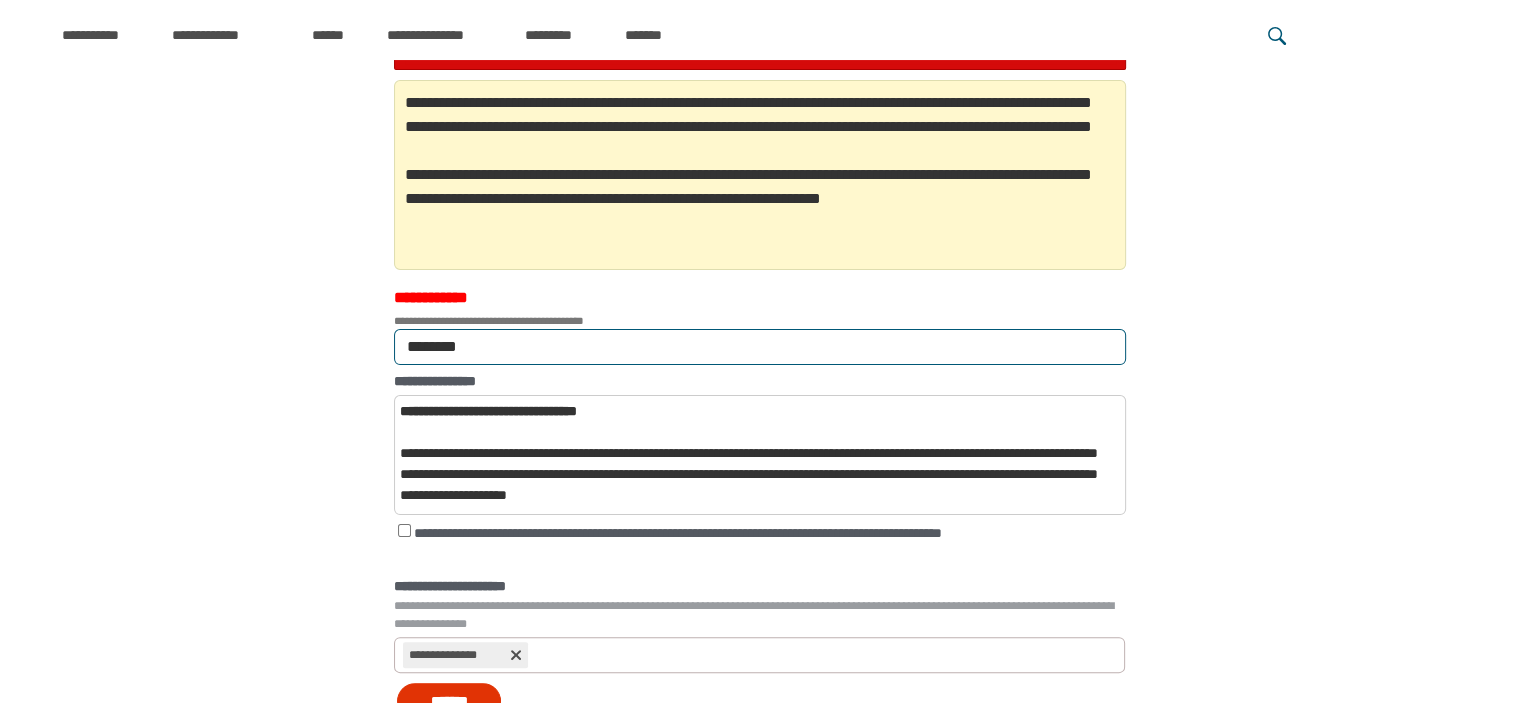 type on "********" 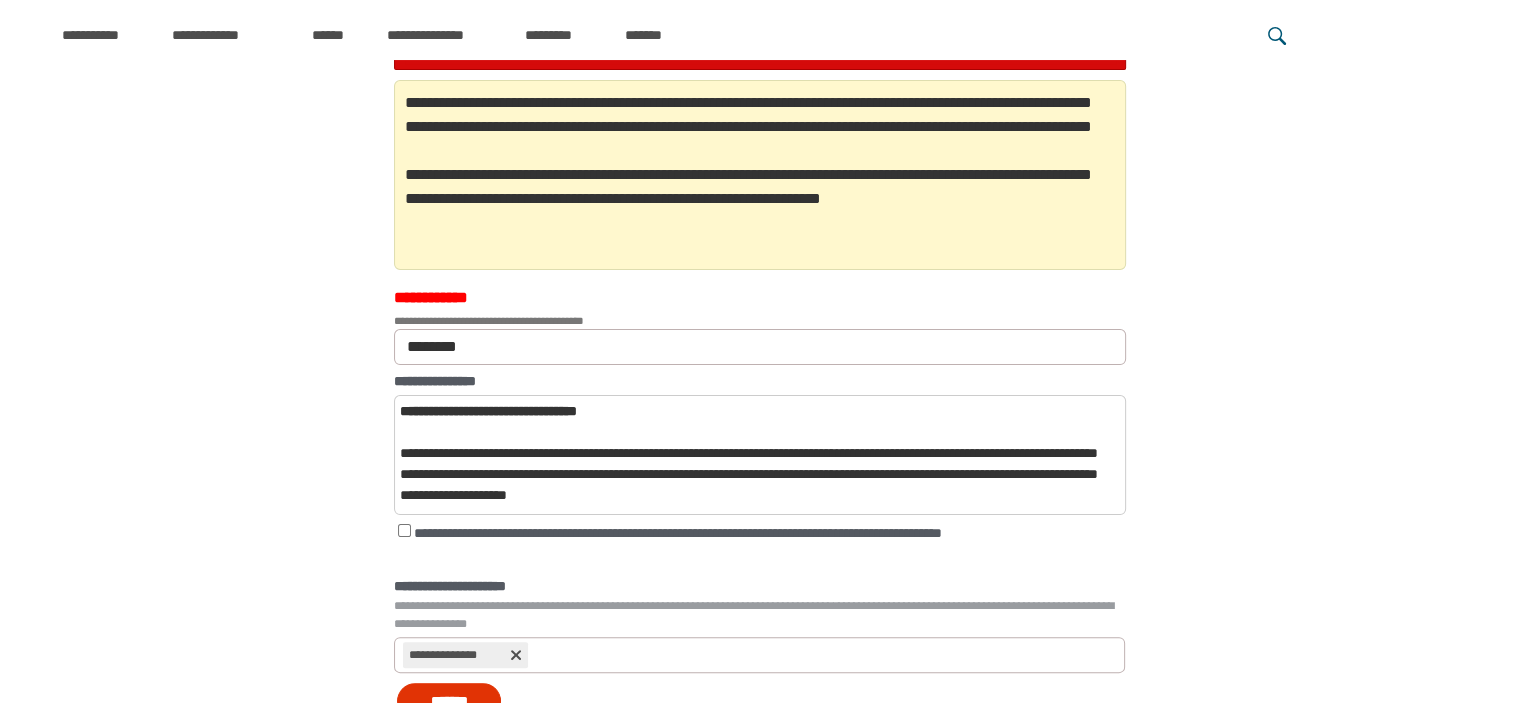 click on "*******" at bounding box center [449, 701] 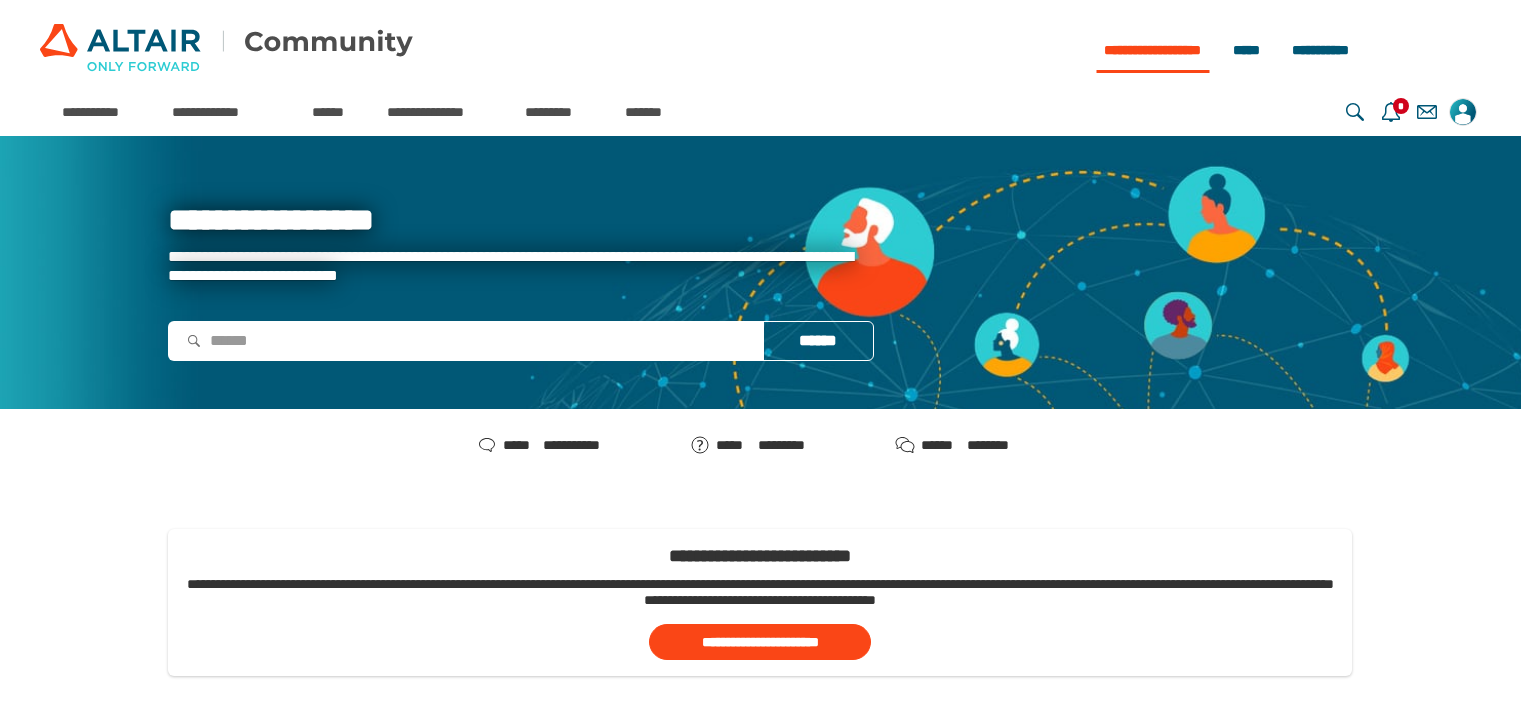 scroll, scrollTop: 0, scrollLeft: 0, axis: both 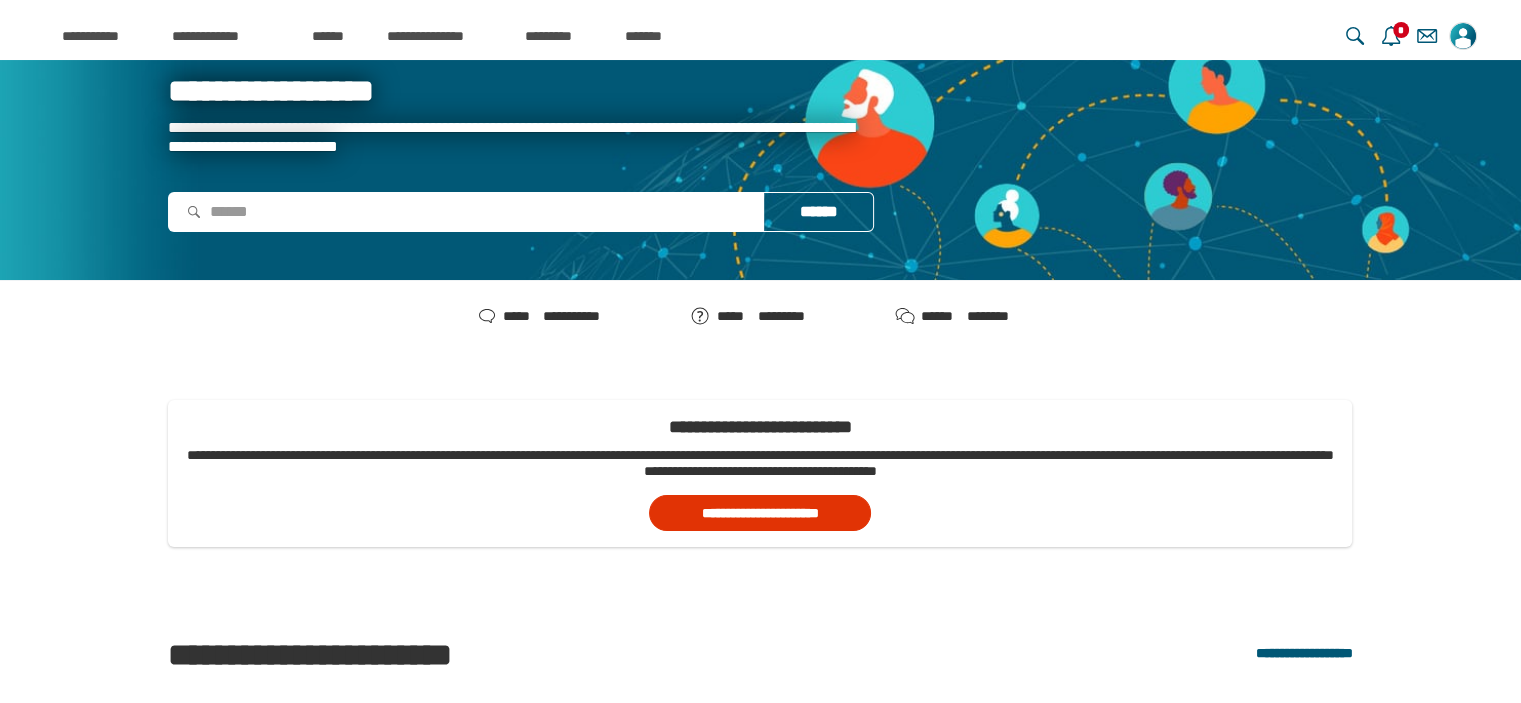 click on "**********" at bounding box center (760, 513) 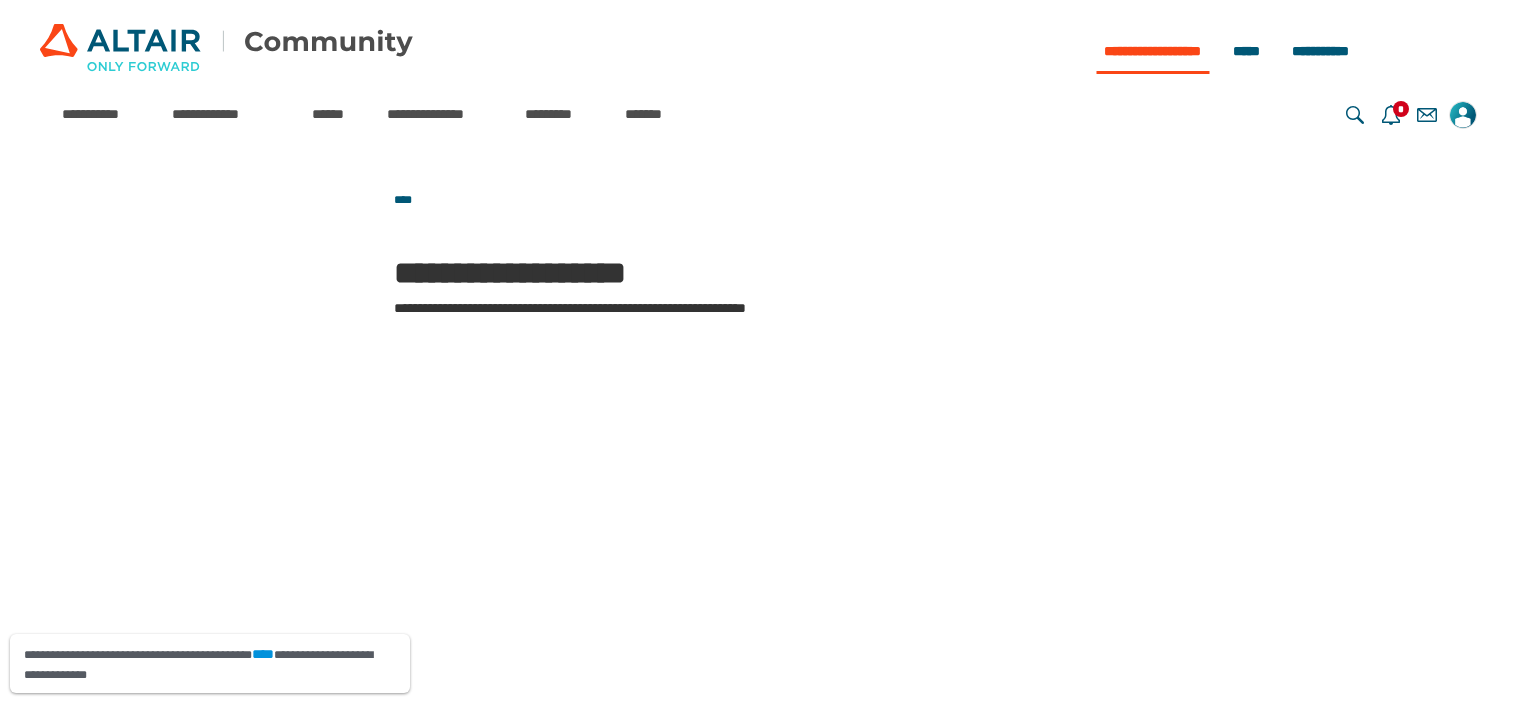 scroll, scrollTop: 0, scrollLeft: 0, axis: both 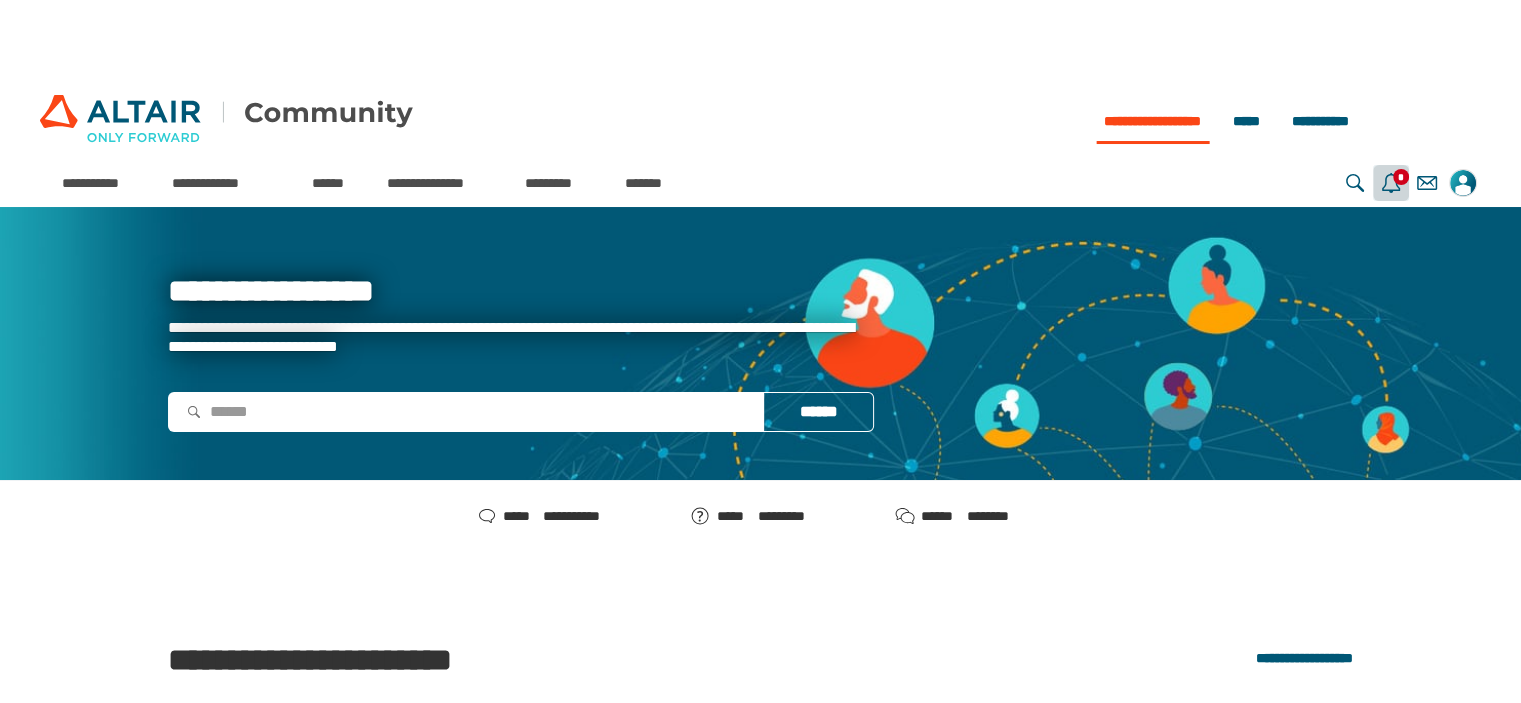 click on "**********" at bounding box center (1391, 183) 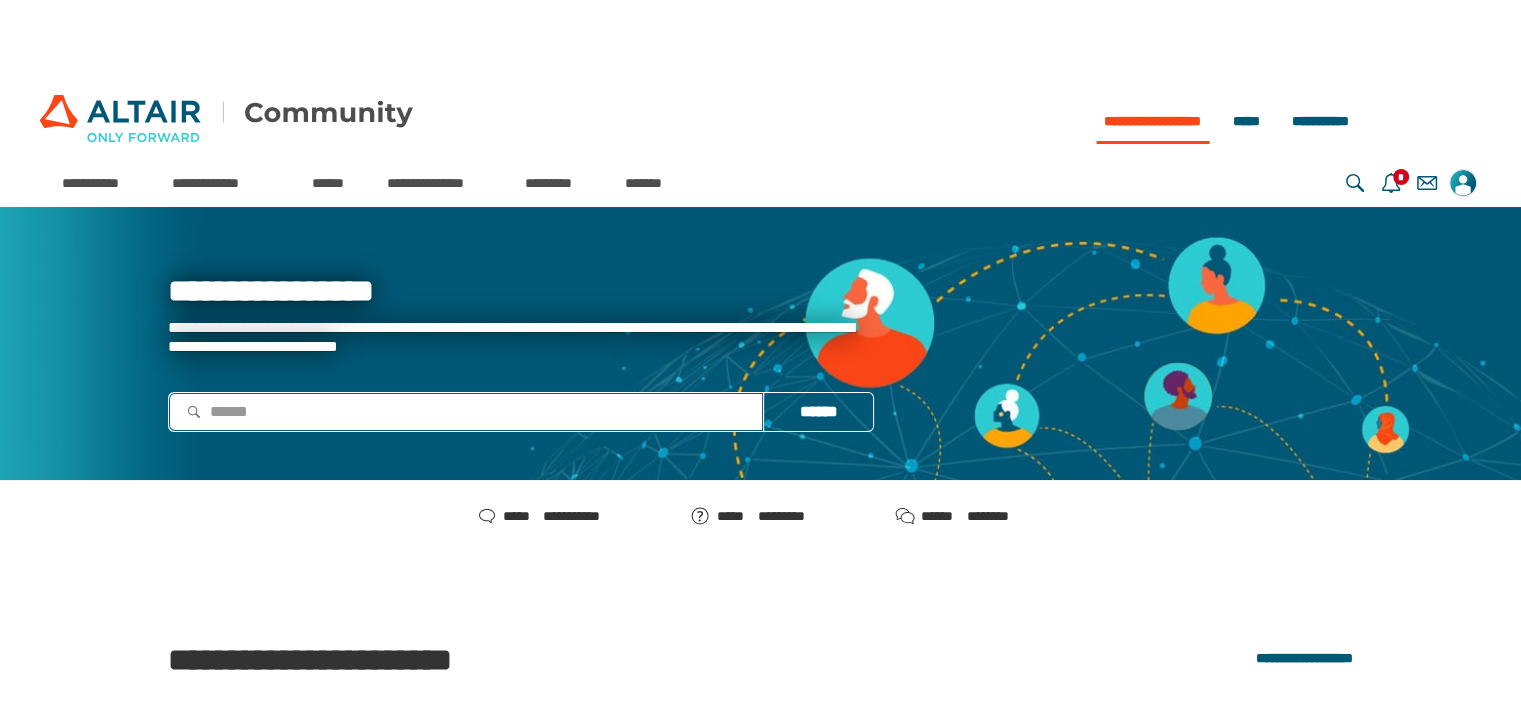 click at bounding box center [466, 412] 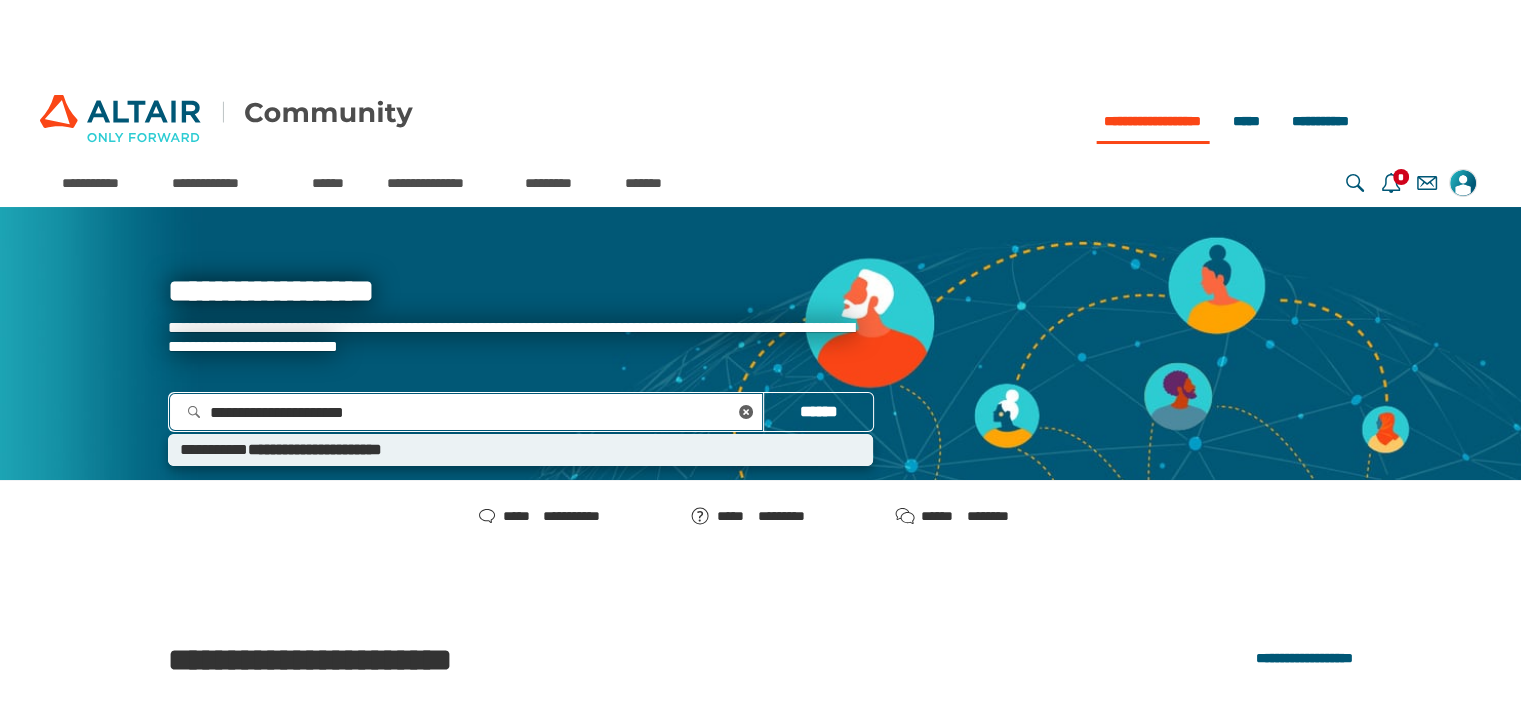 type on "**********" 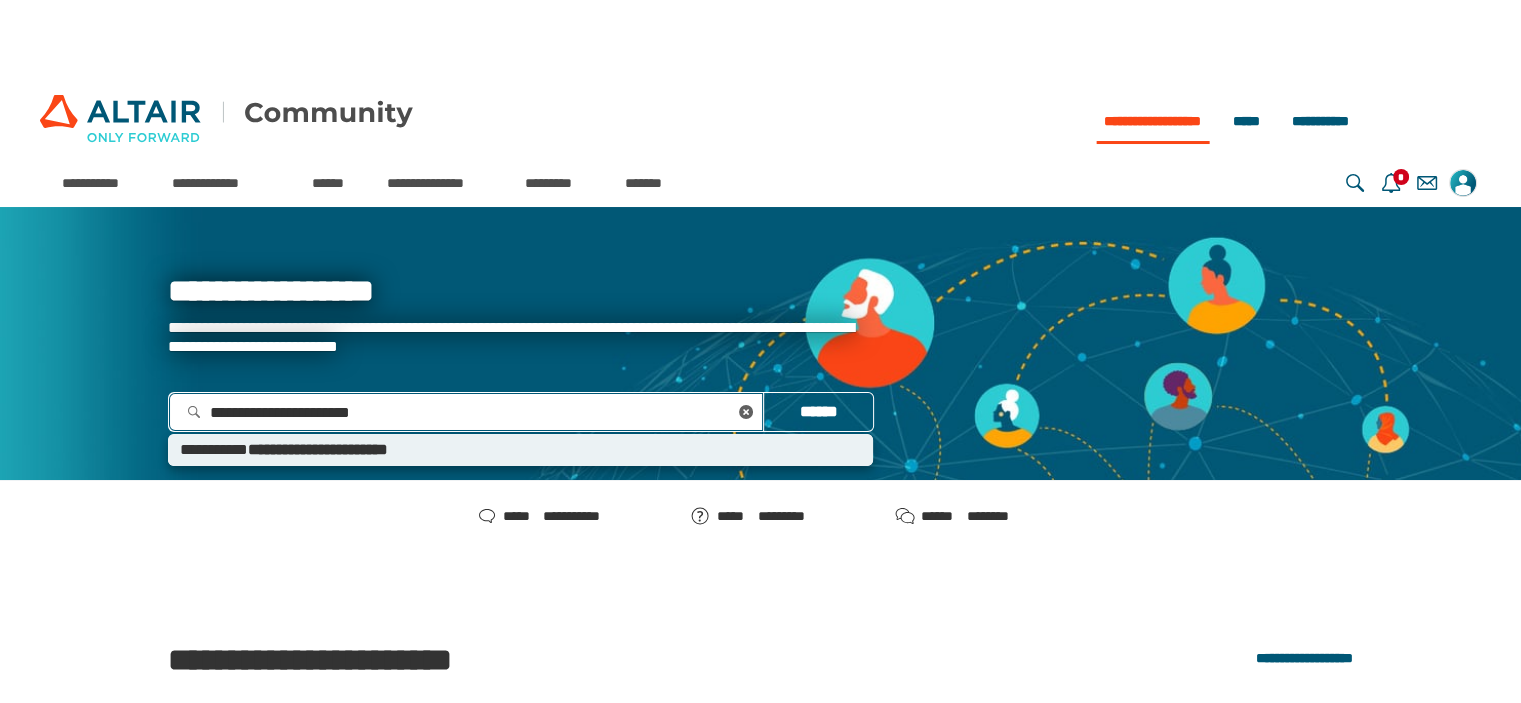 type 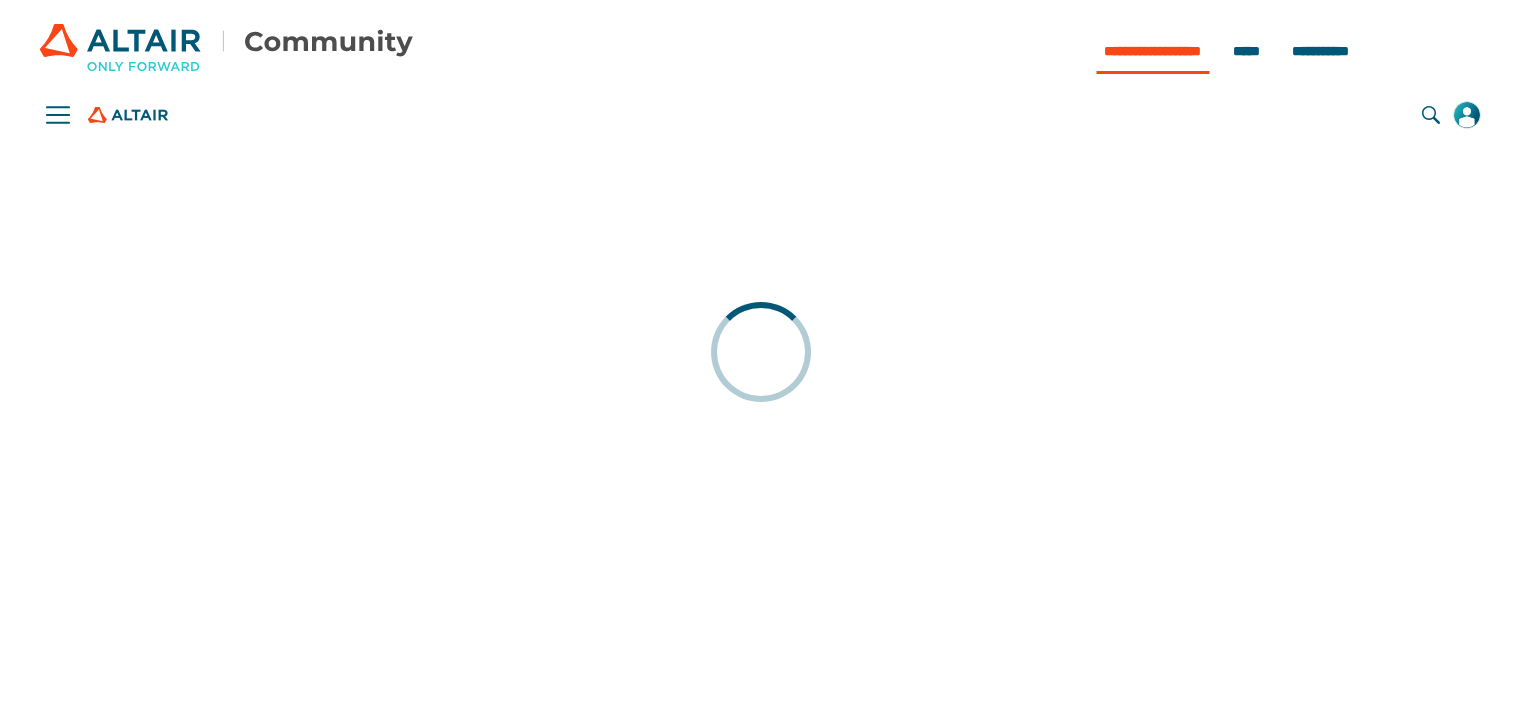 scroll, scrollTop: 0, scrollLeft: 0, axis: both 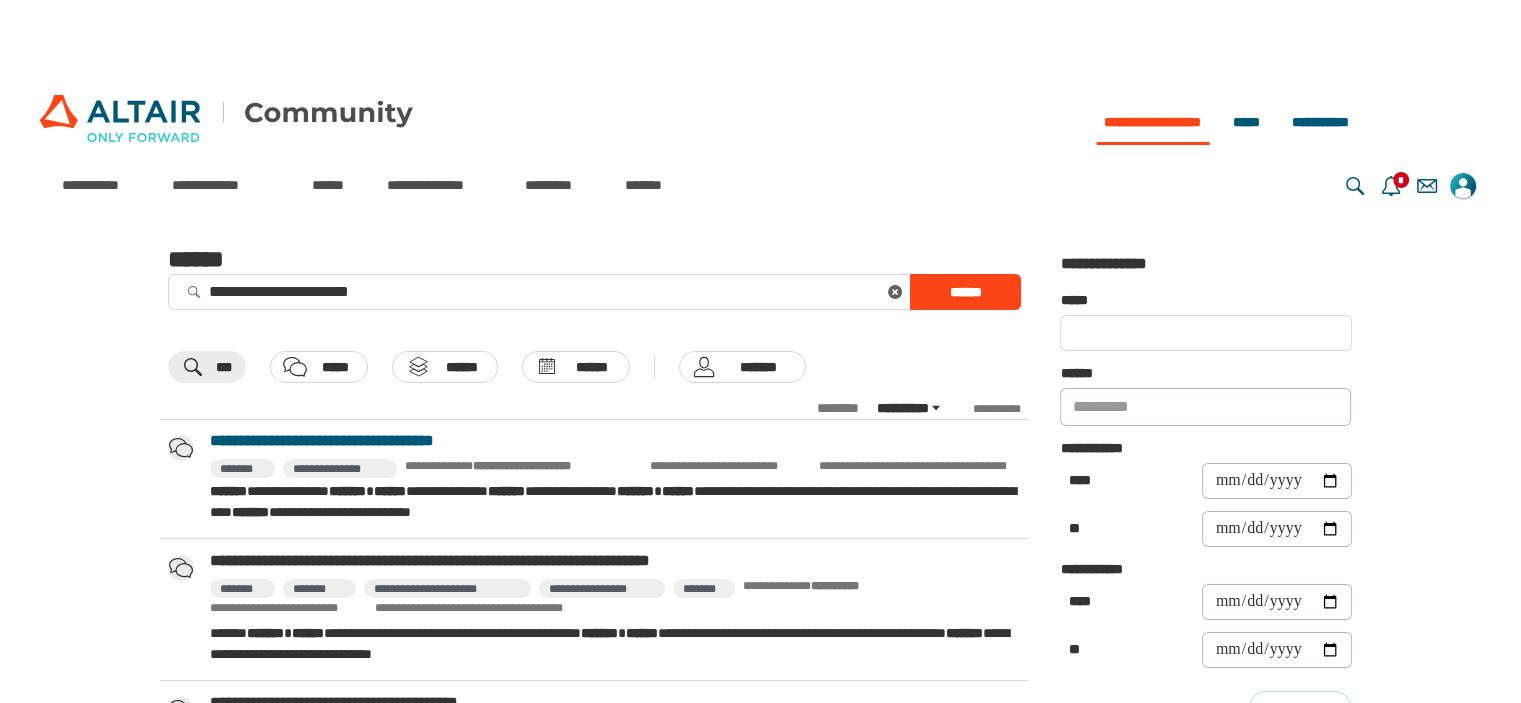 click on "**********" at bounding box center (615, 441) 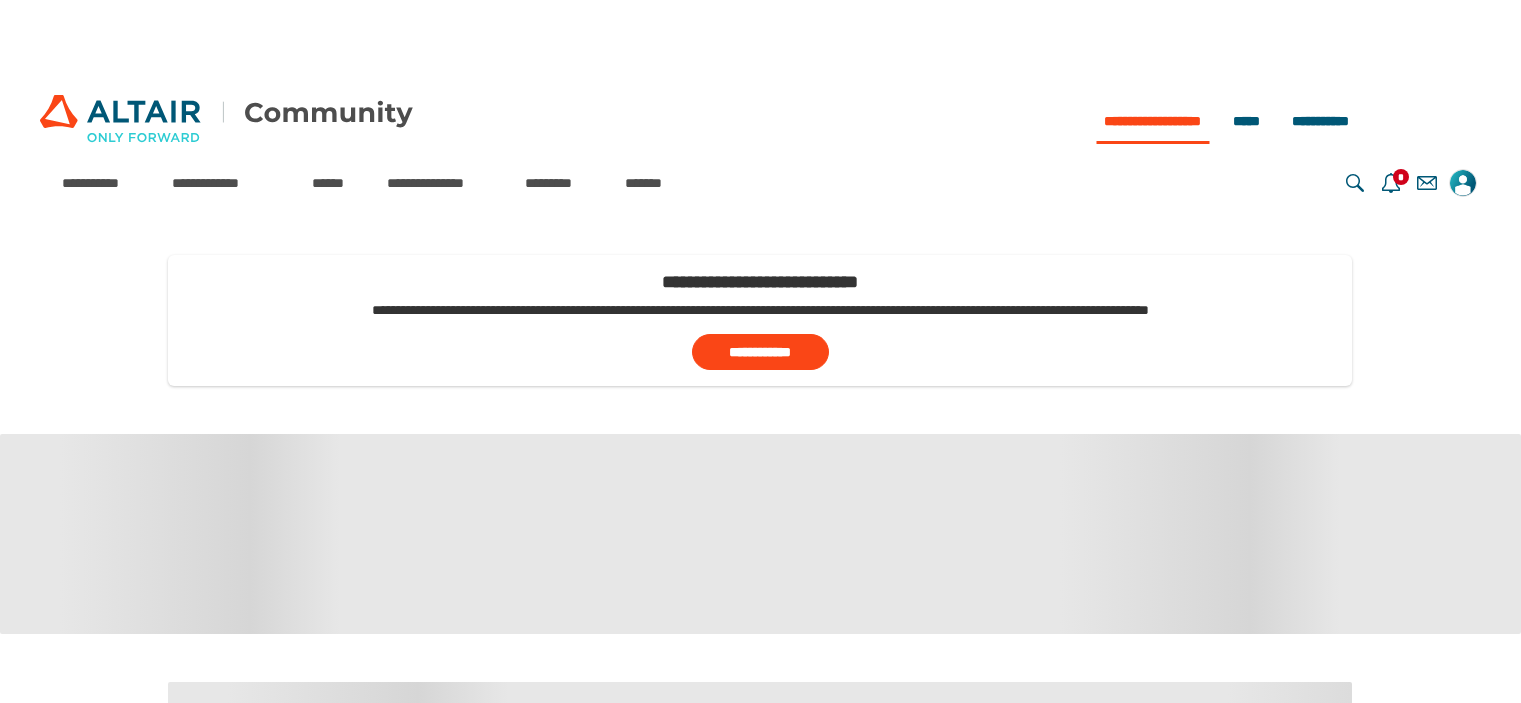 scroll, scrollTop: 0, scrollLeft: 0, axis: both 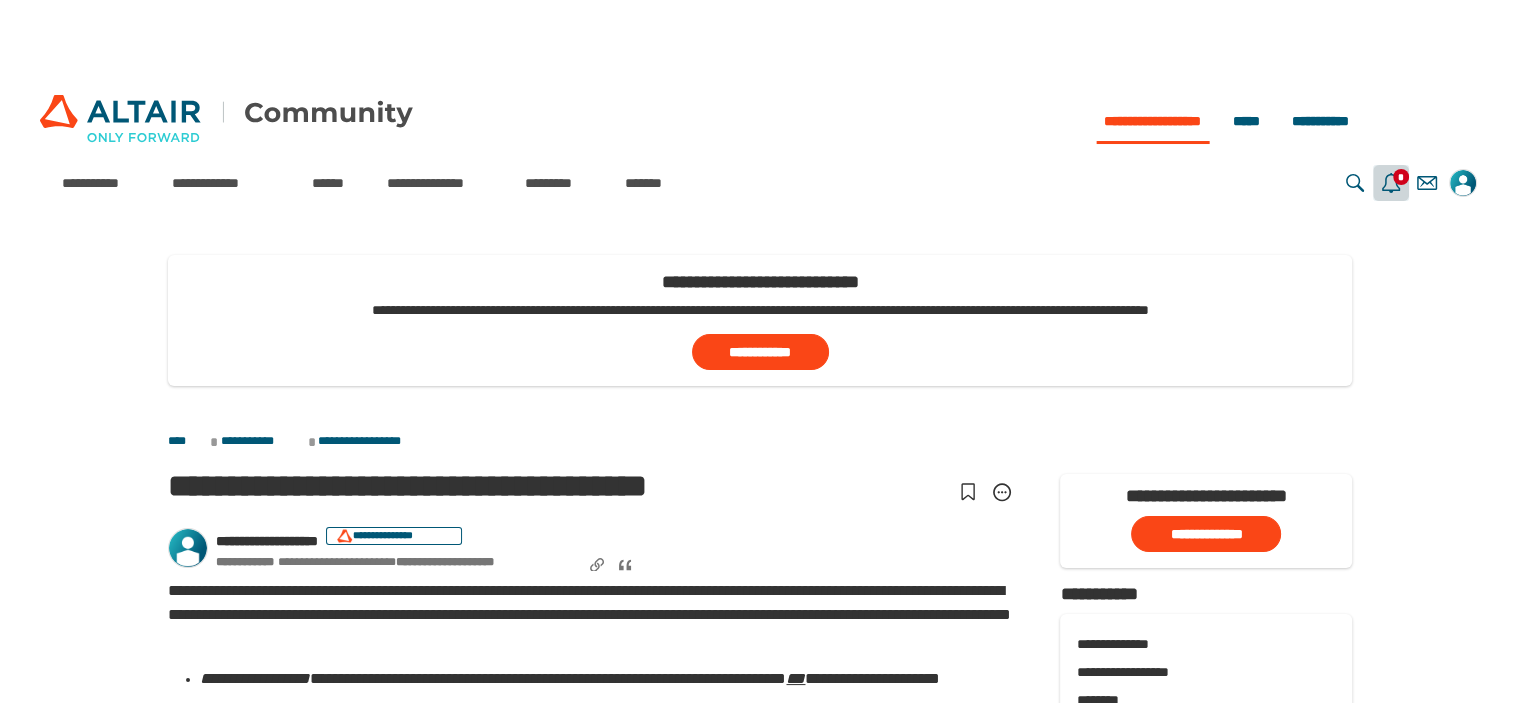 click on "*" at bounding box center (1401, 177) 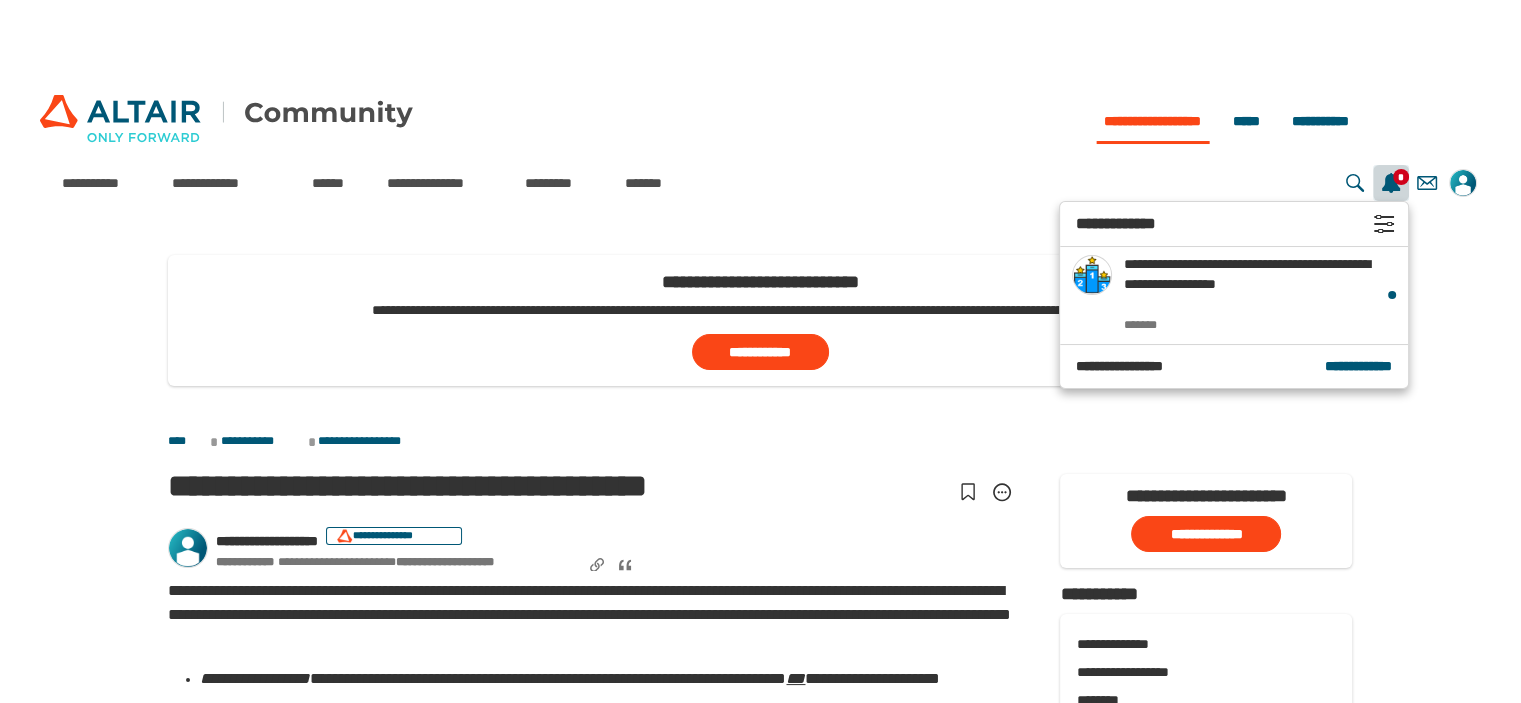click on "*" at bounding box center [1401, 177] 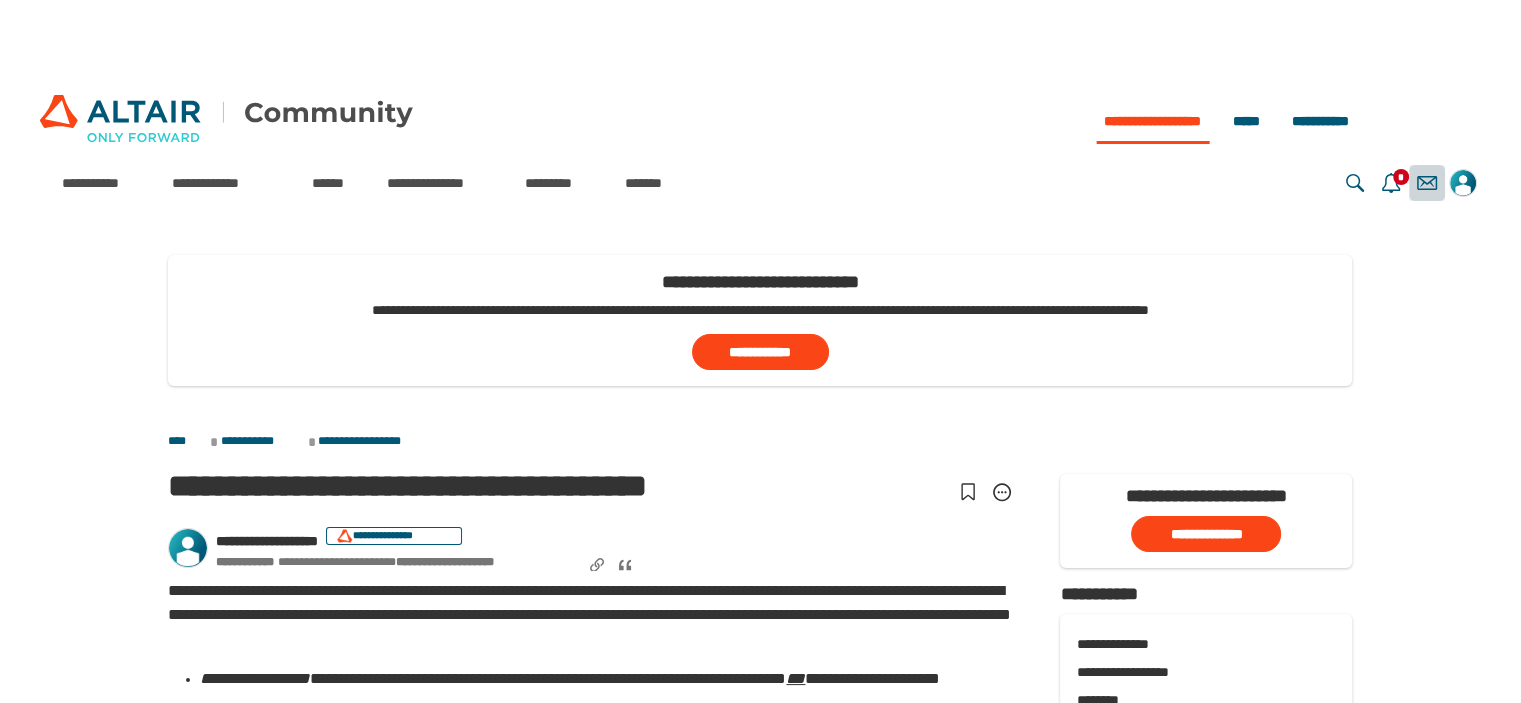 click on "**********" at bounding box center (1427, 183) 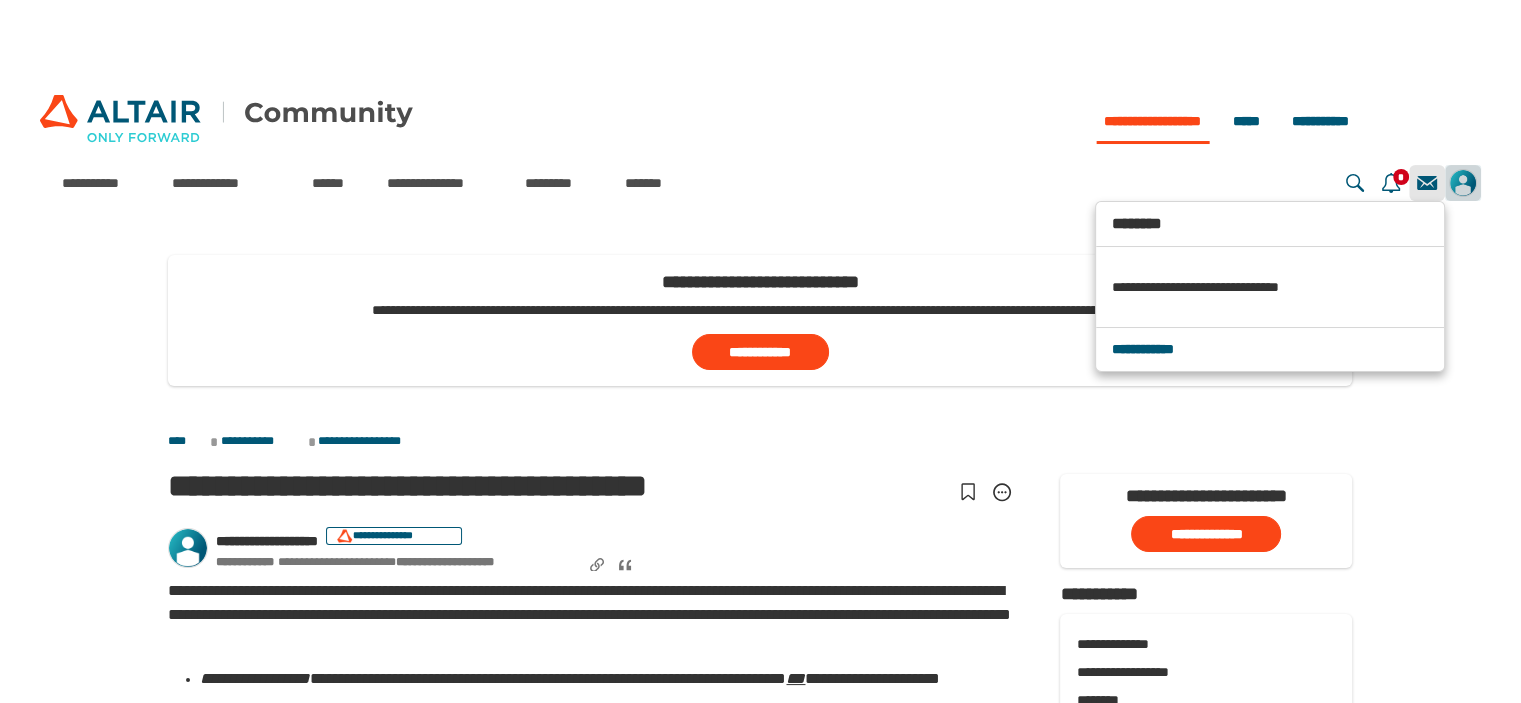 click at bounding box center [1463, 183] 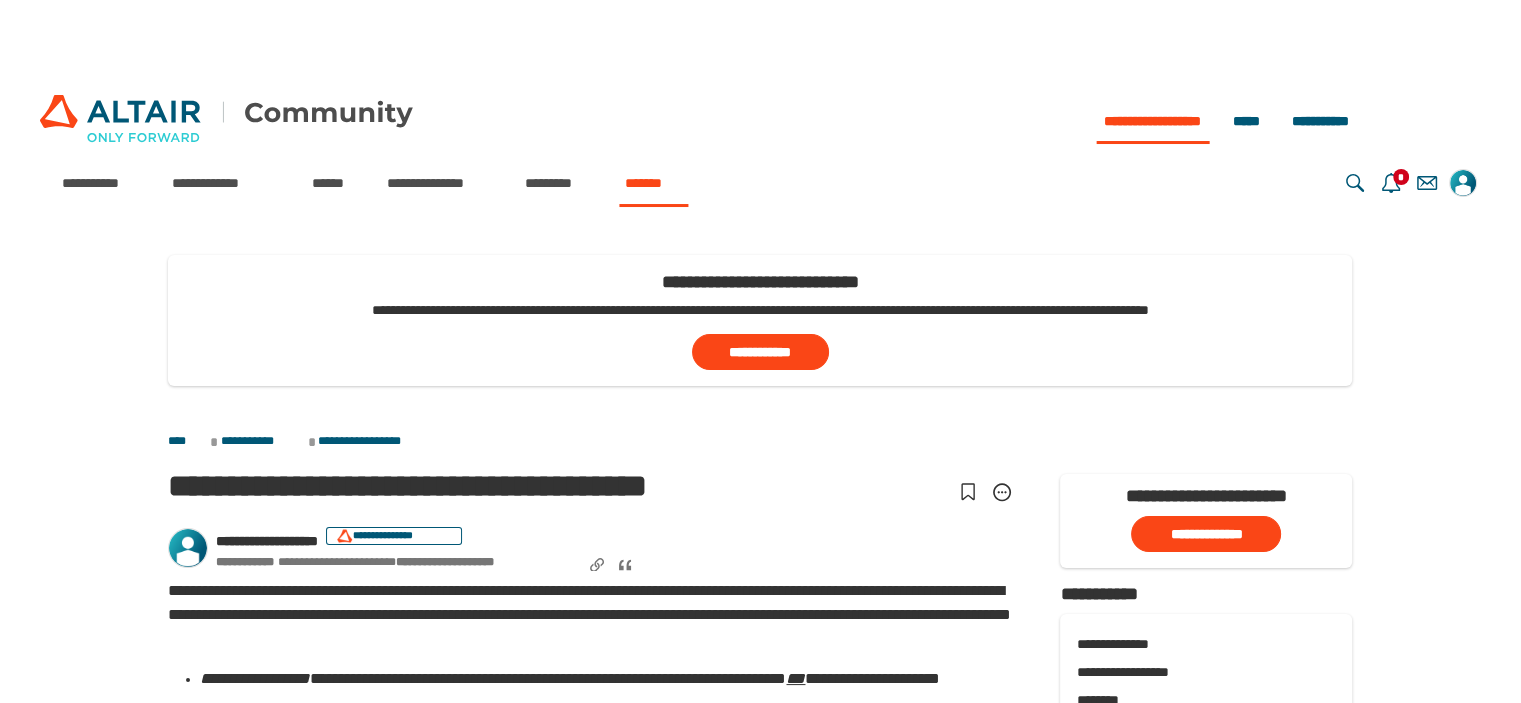 click on "*******" at bounding box center (653, 183) 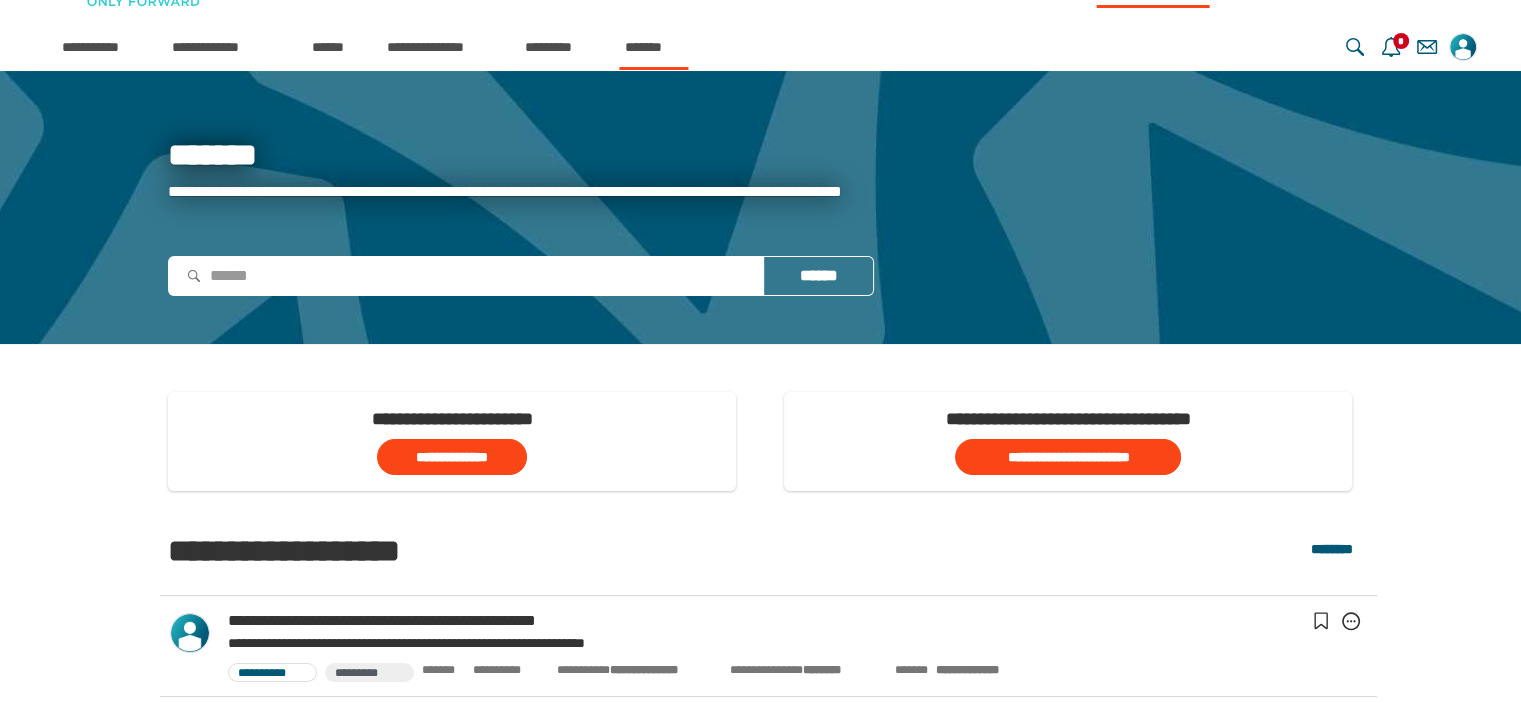 scroll, scrollTop: 200, scrollLeft: 0, axis: vertical 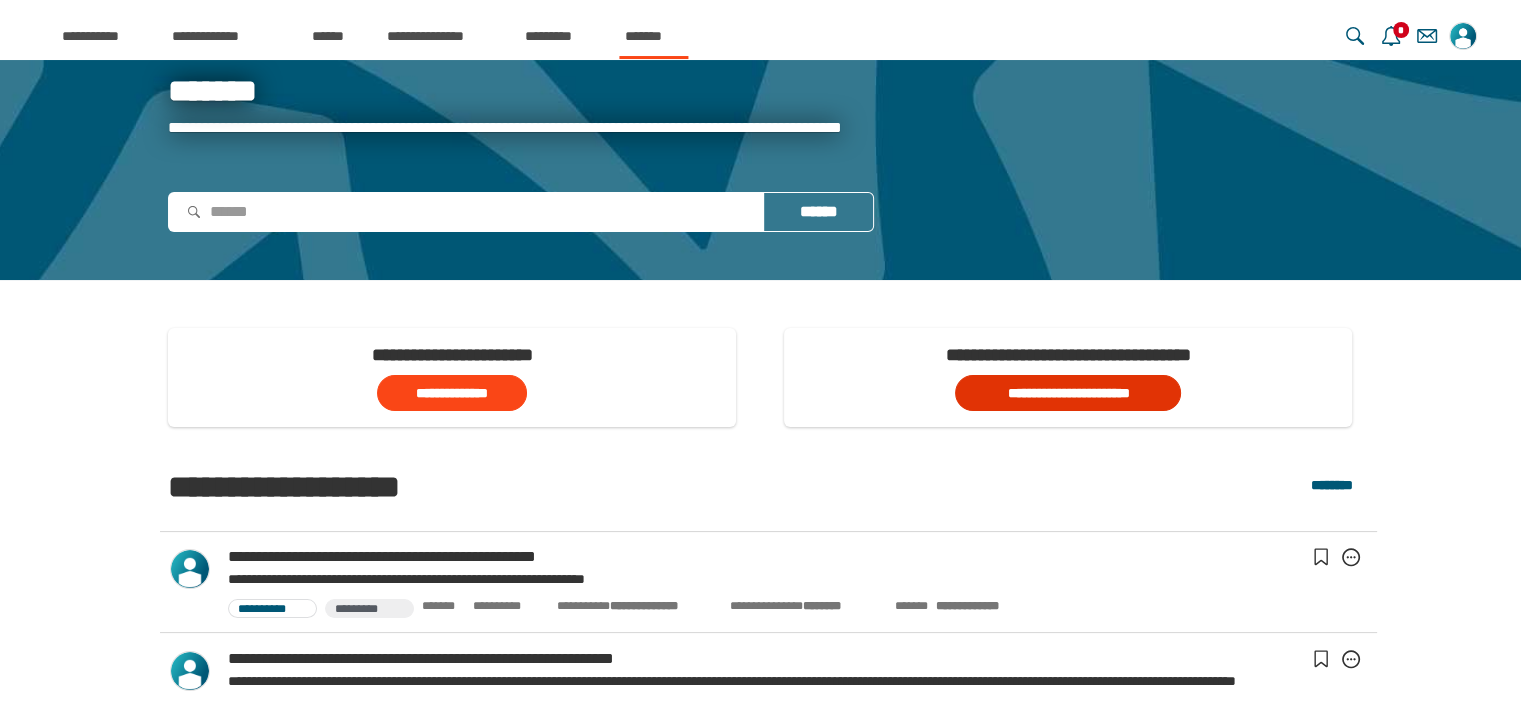 click on "**********" 